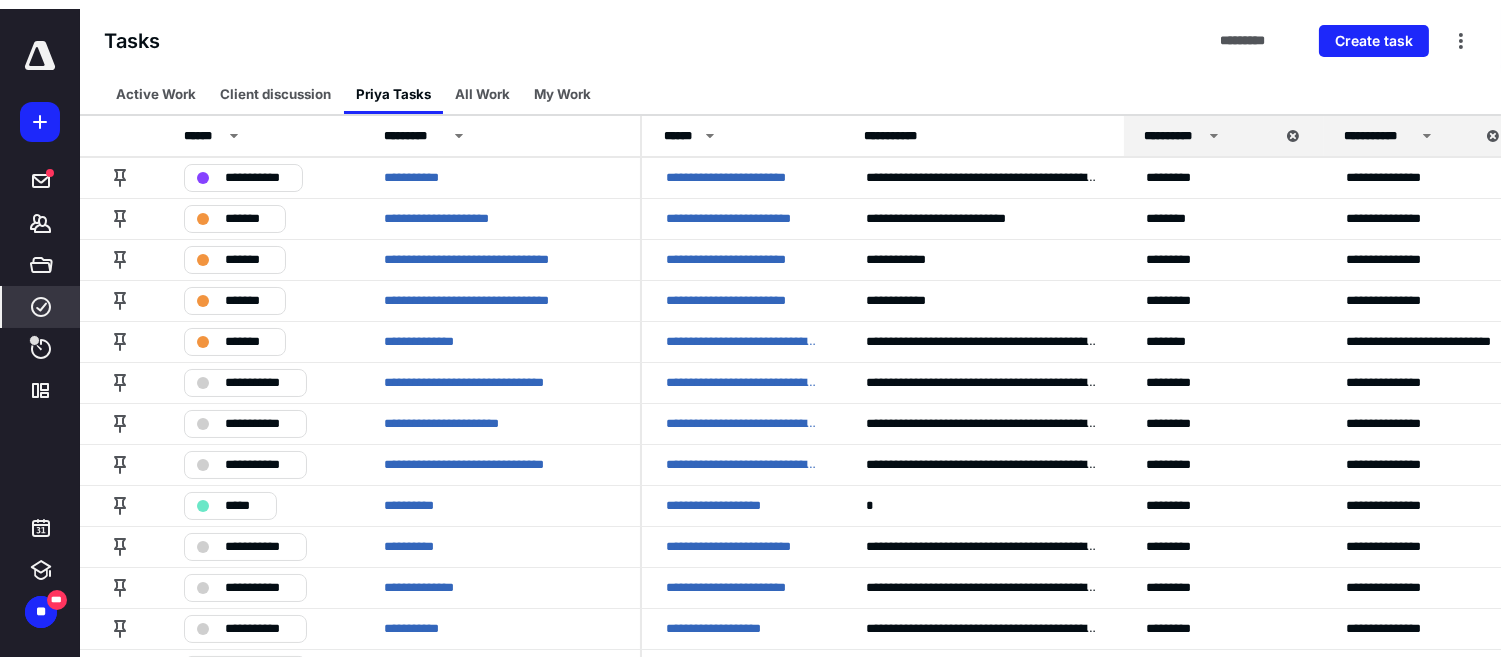 scroll, scrollTop: 0, scrollLeft: 0, axis: both 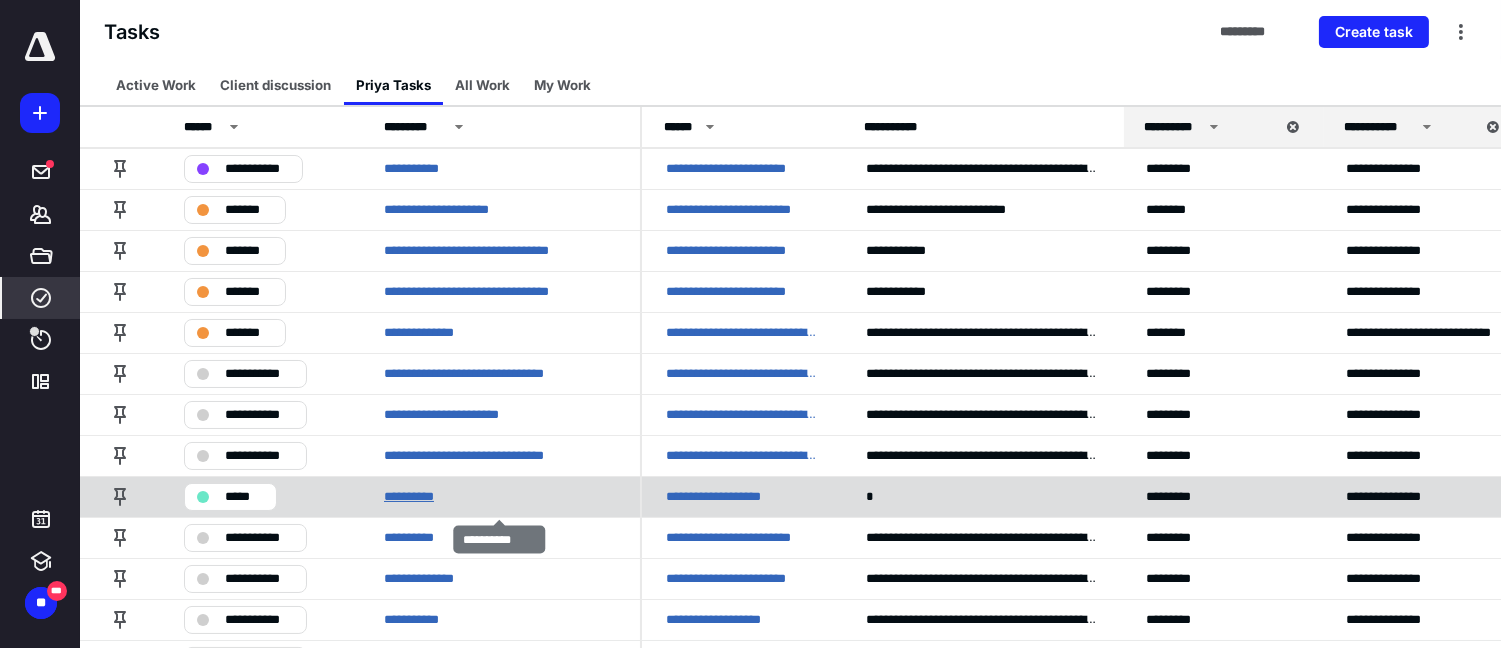 click on "**********" at bounding box center [422, 496] 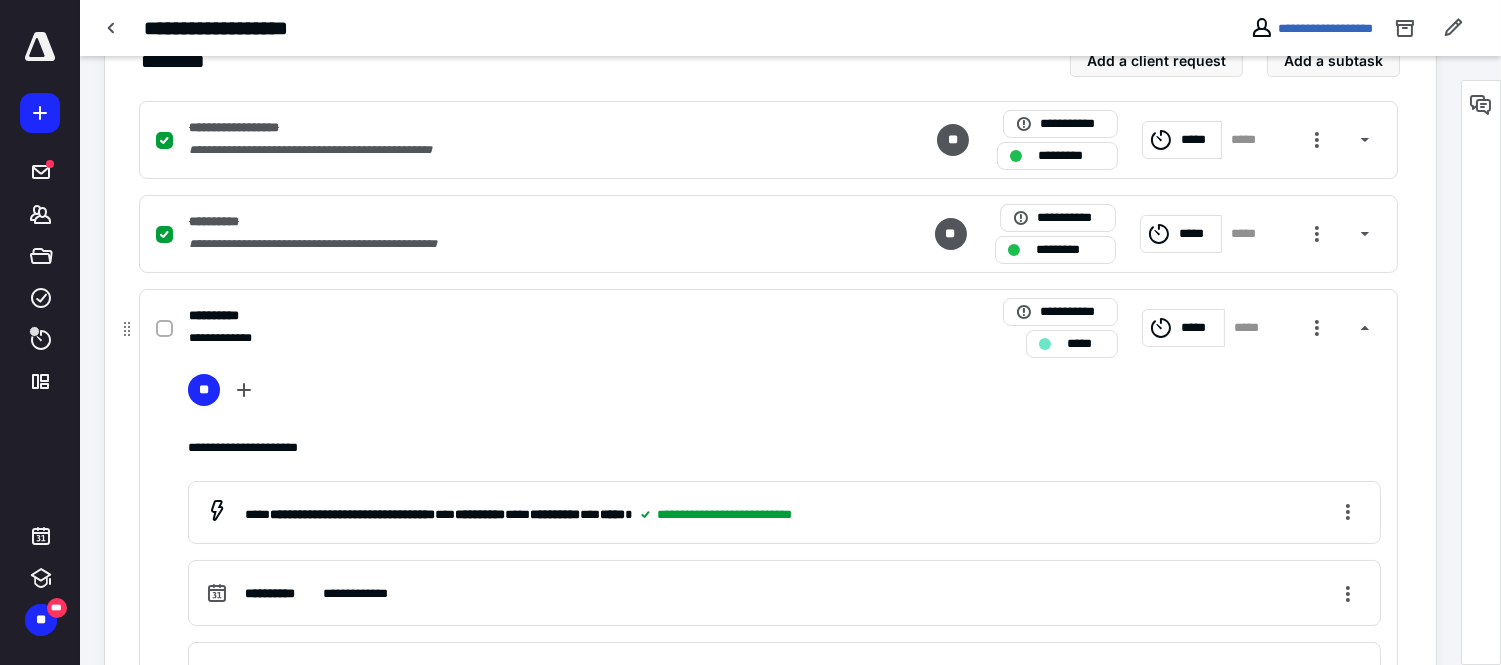 scroll, scrollTop: 444, scrollLeft: 0, axis: vertical 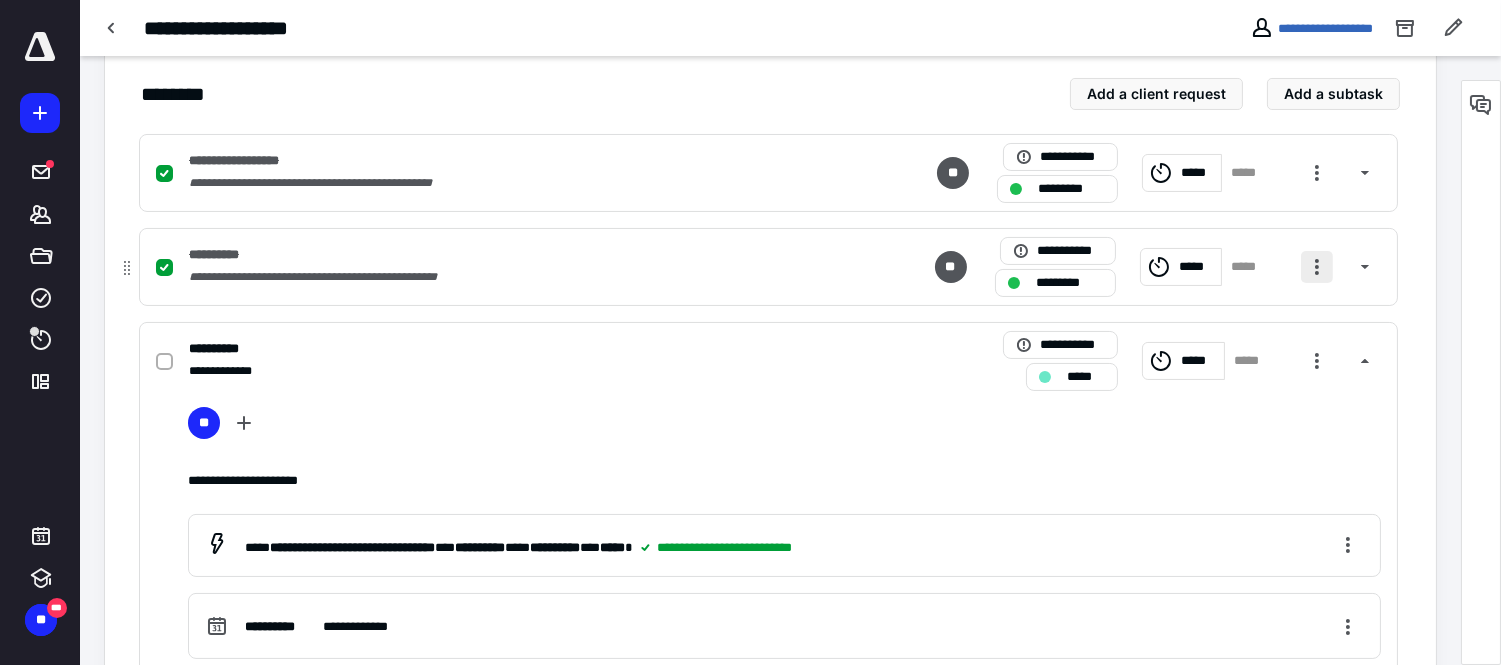 click at bounding box center [1317, 267] 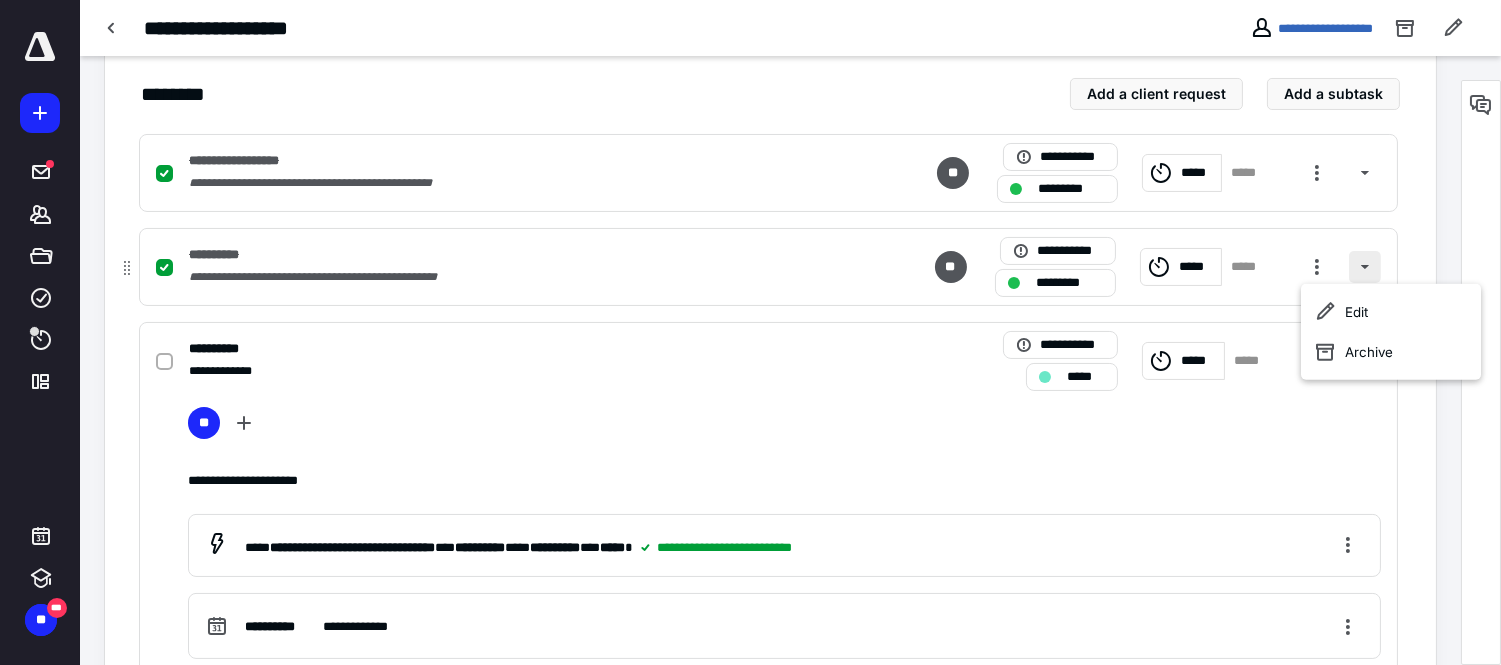 click at bounding box center [1365, 267] 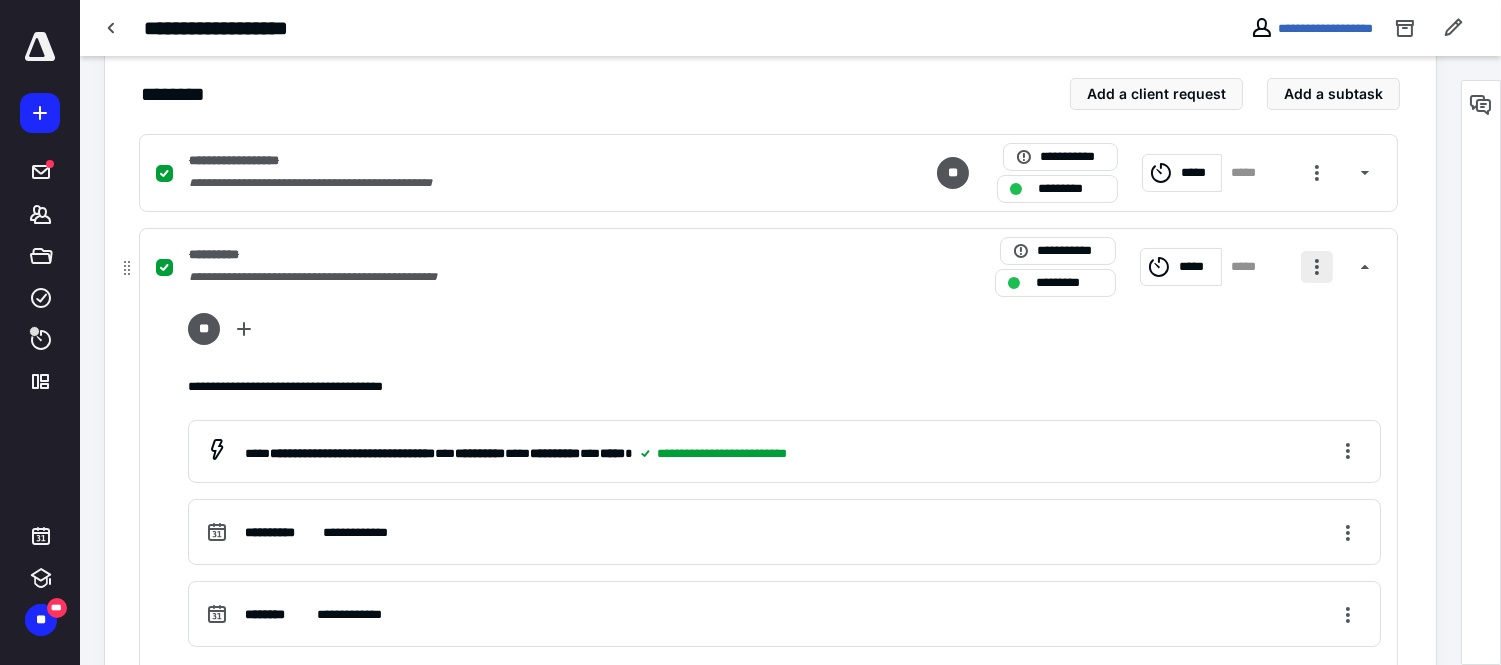 click at bounding box center [1317, 267] 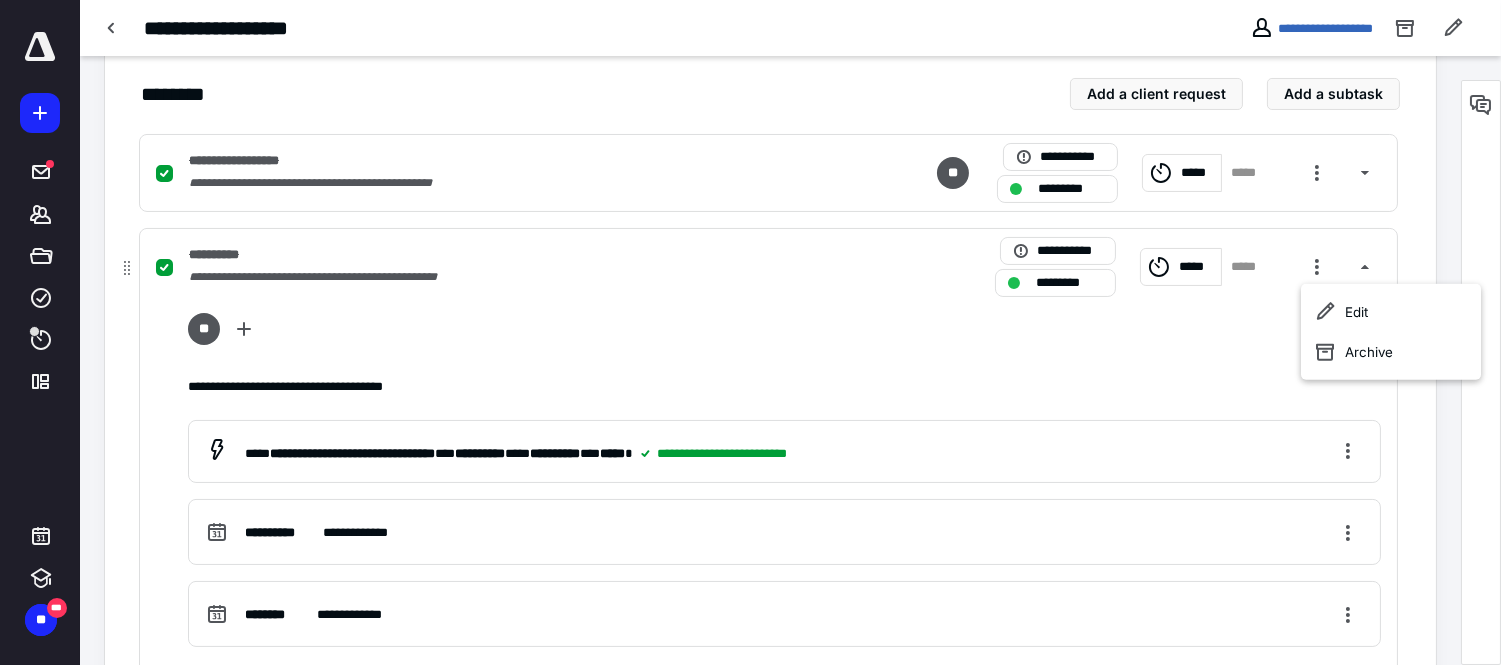 click on "**" at bounding box center (784, 333) 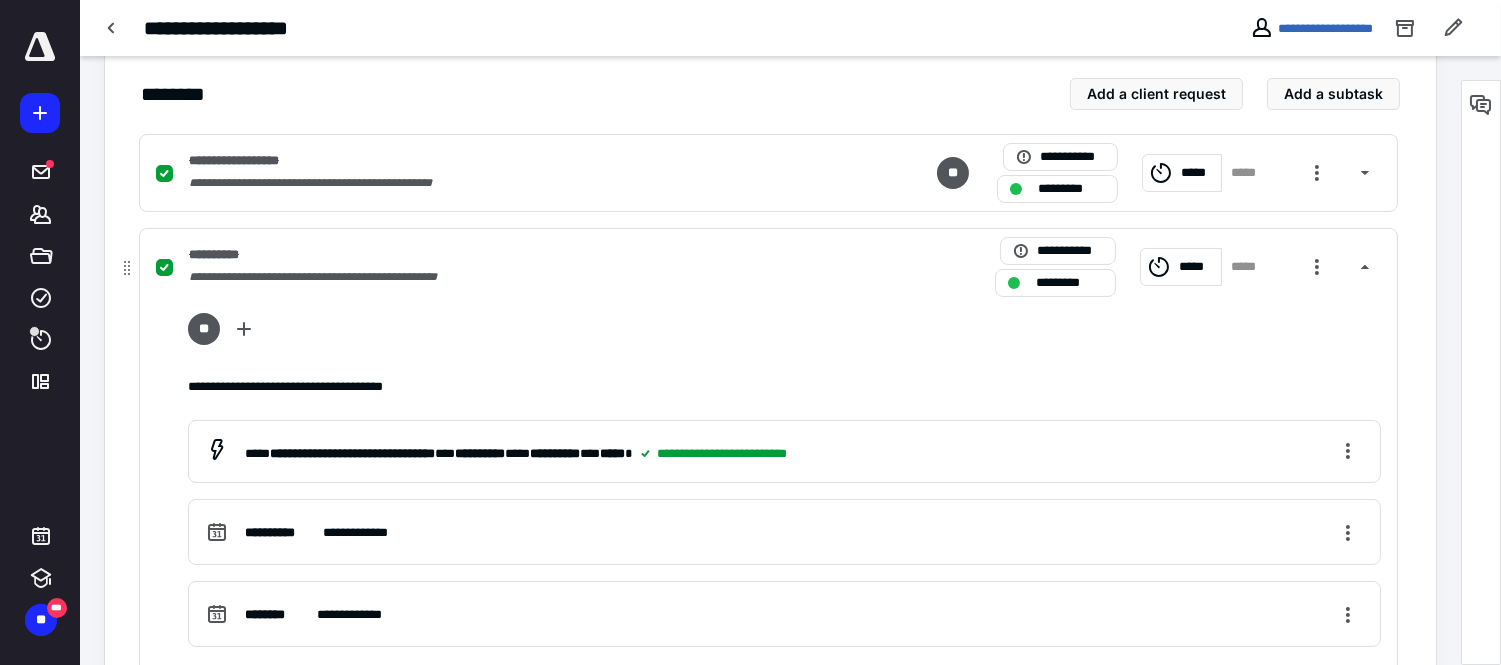 click on "*****" at bounding box center (1197, 266) 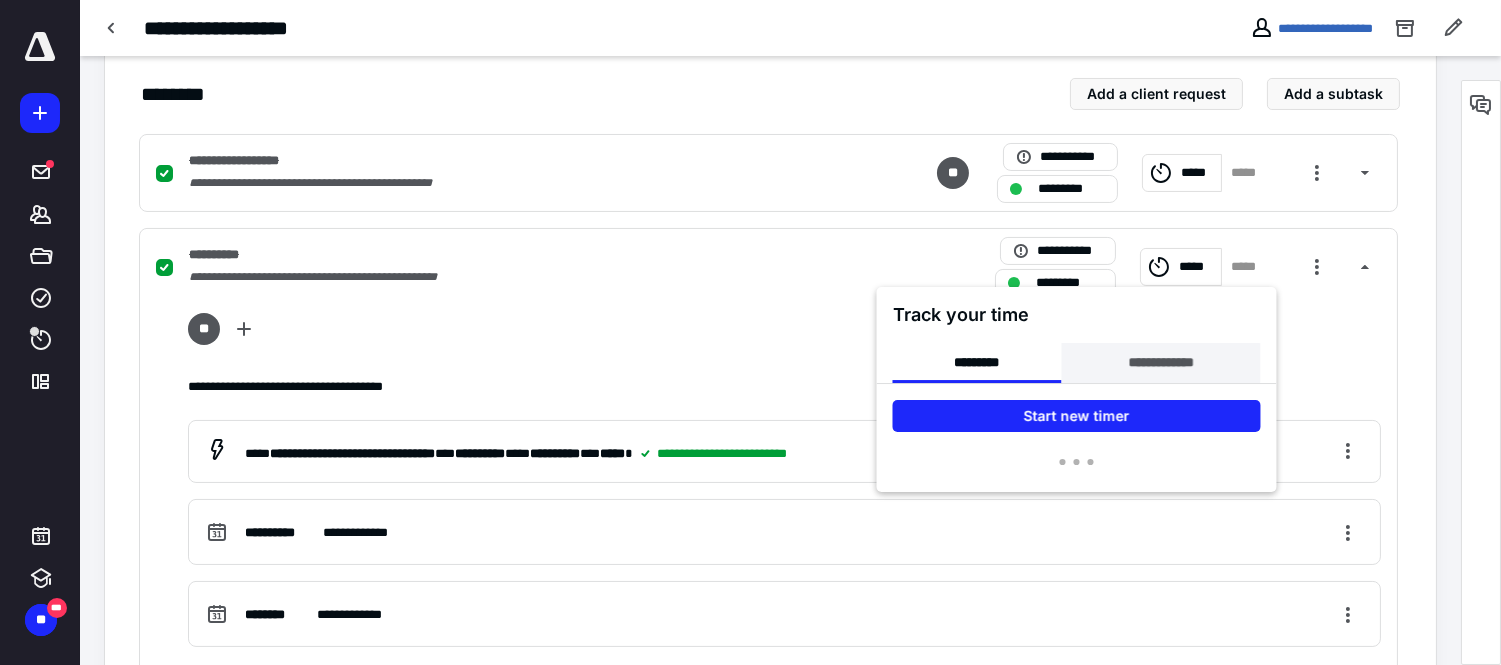 click on "**********" at bounding box center (1160, 363) 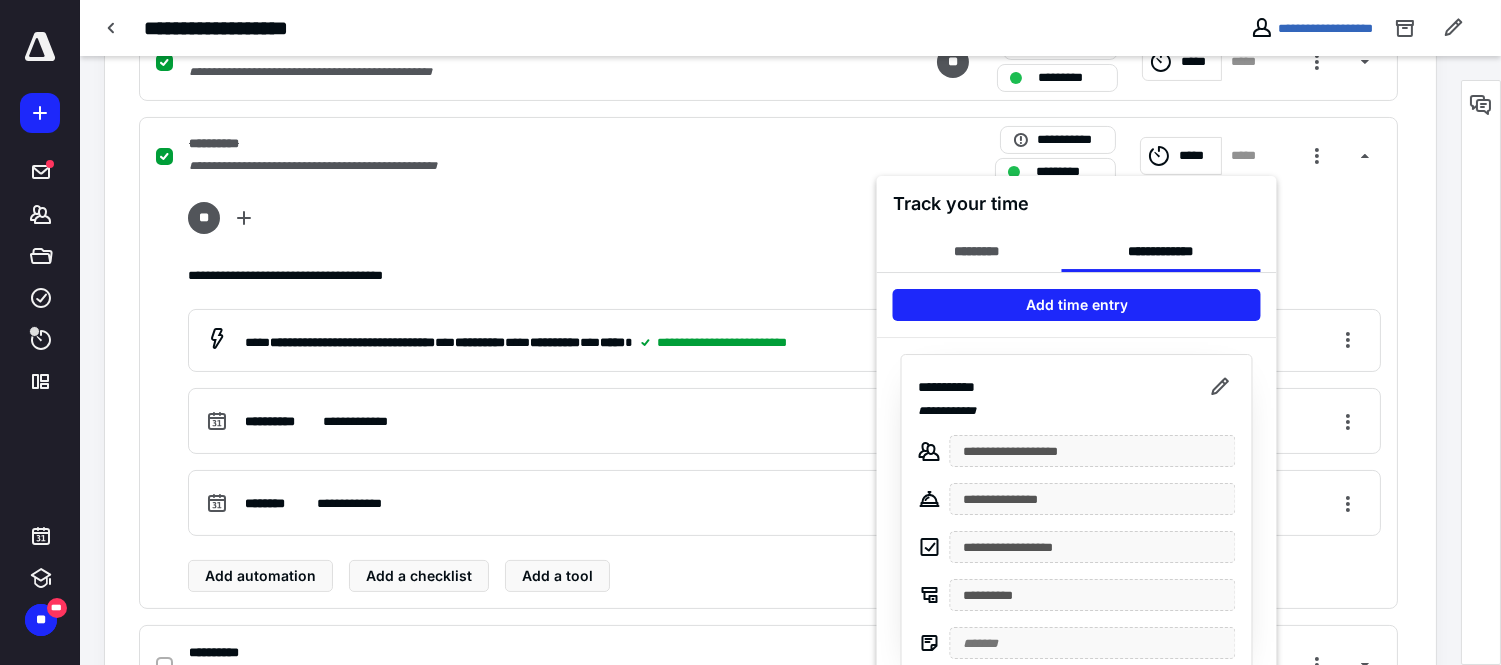 scroll, scrollTop: 643, scrollLeft: 0, axis: vertical 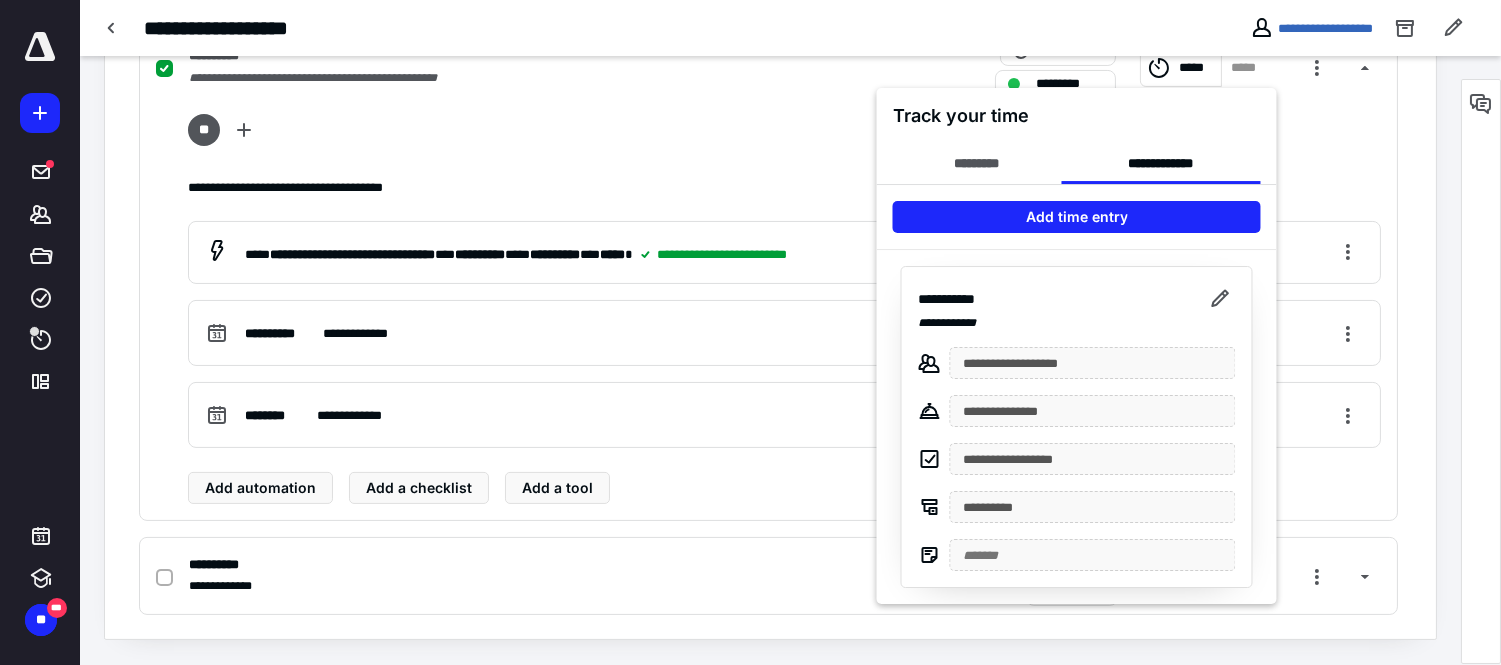 click at bounding box center (750, 332) 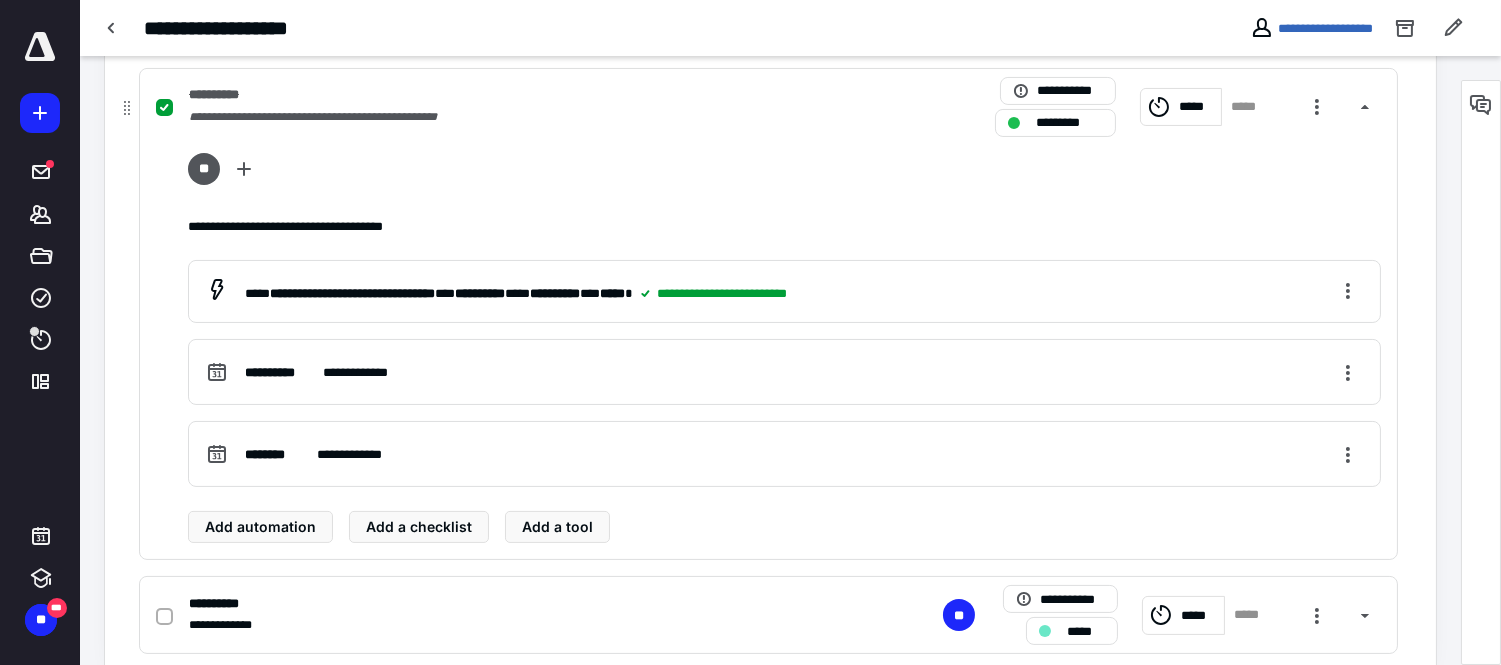 scroll, scrollTop: 643, scrollLeft: 0, axis: vertical 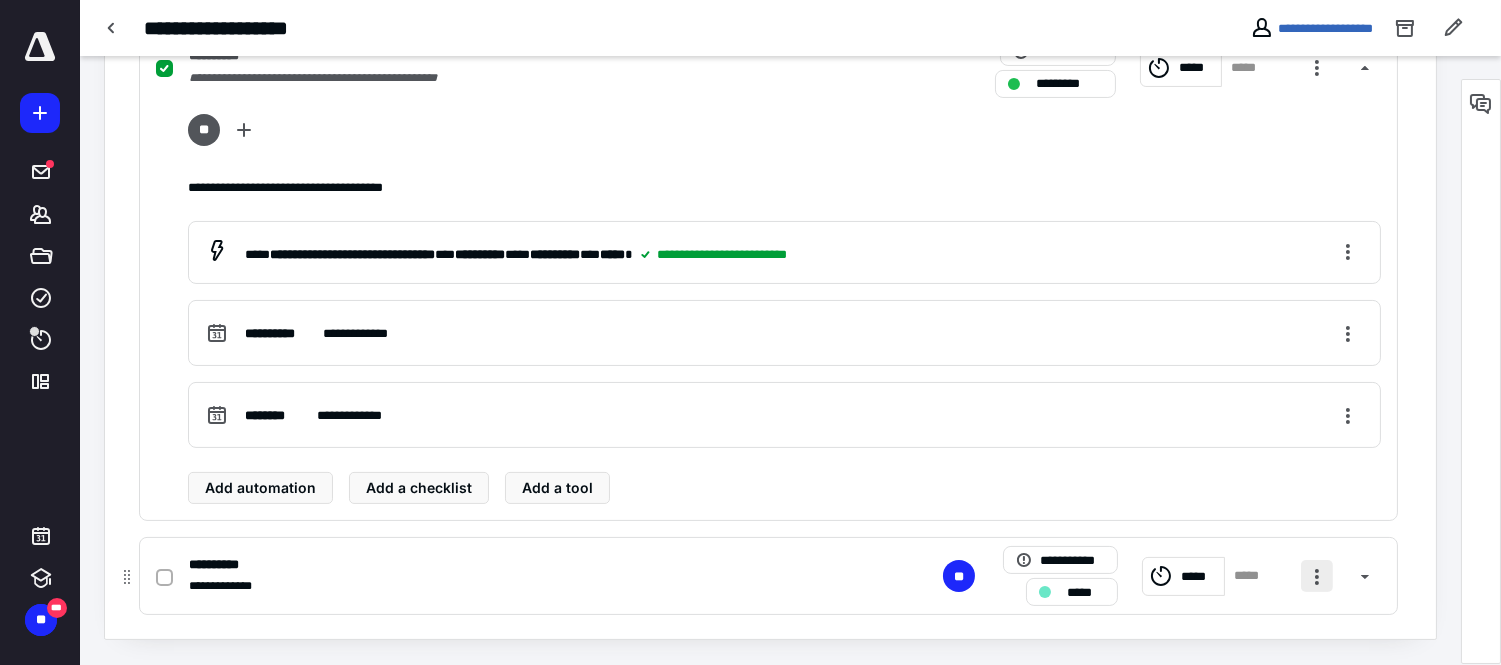 click at bounding box center (1317, 576) 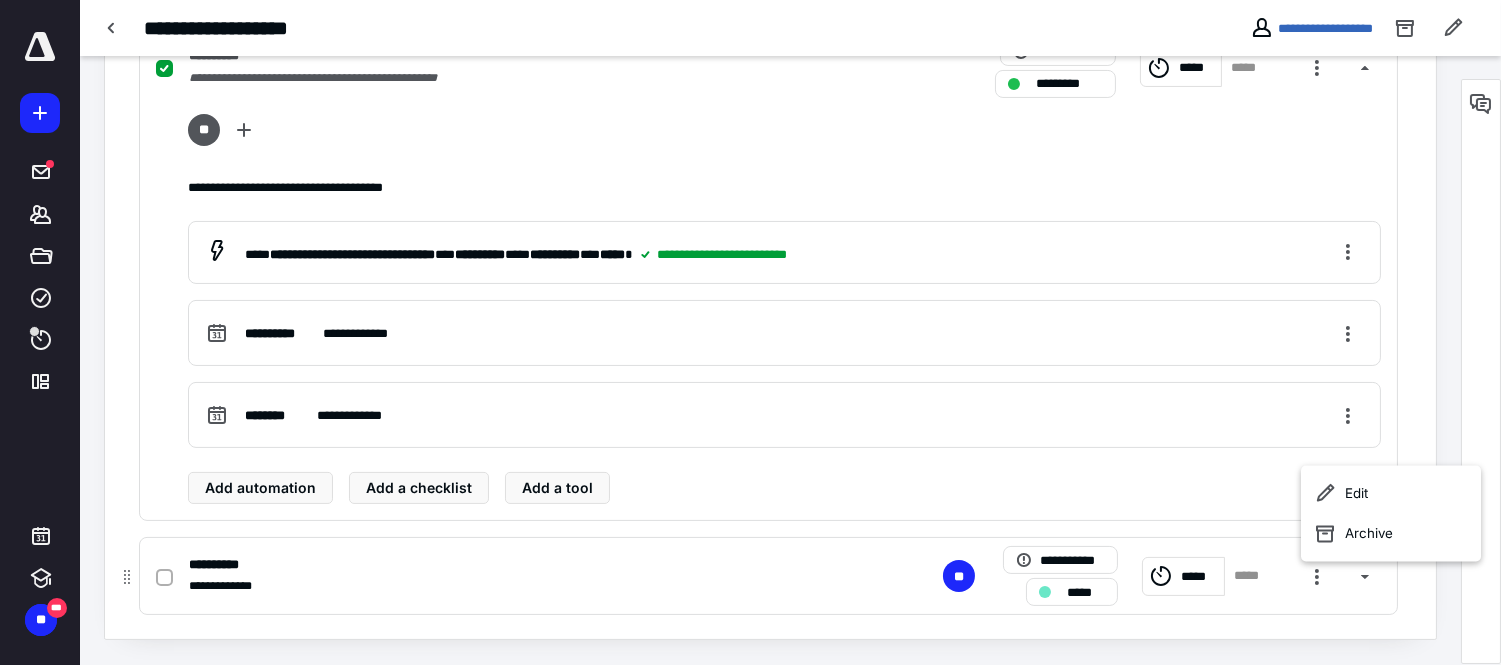 click on "**********" at bounding box center [506, 586] 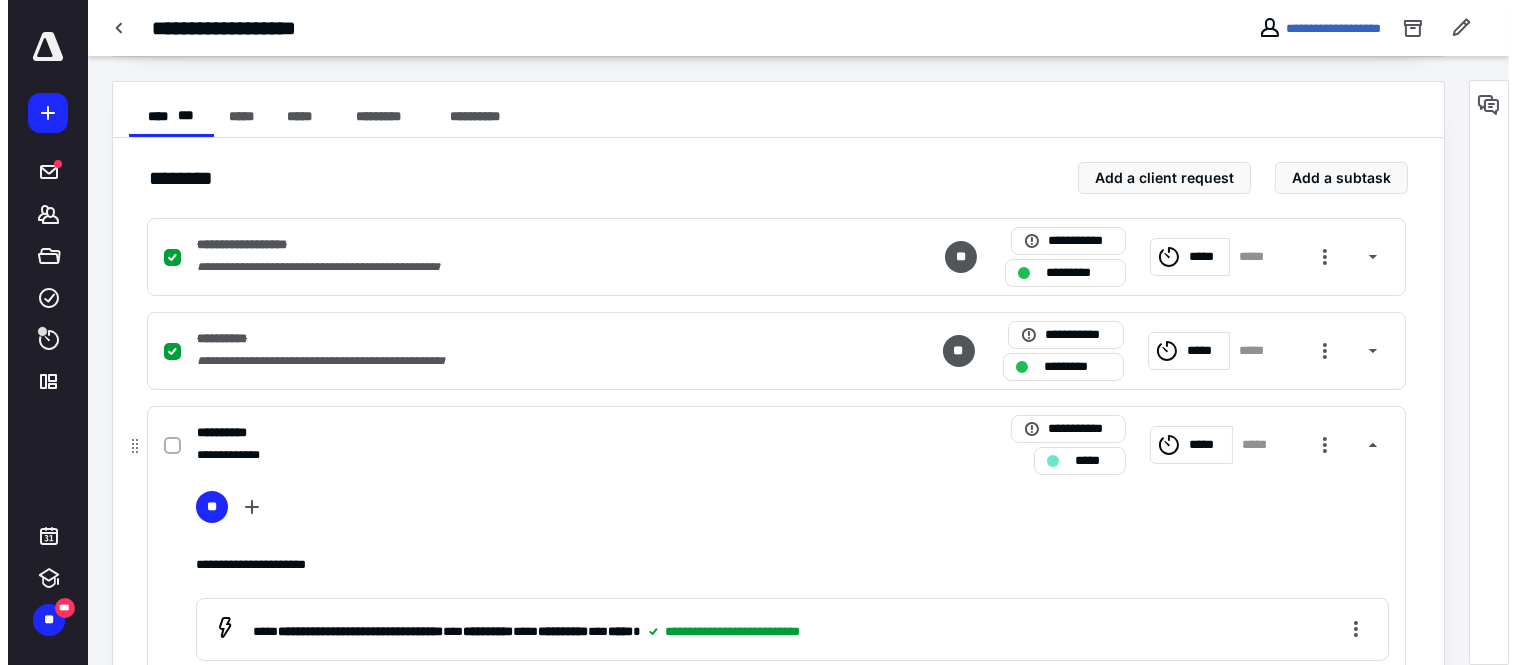 scroll, scrollTop: 333, scrollLeft: 0, axis: vertical 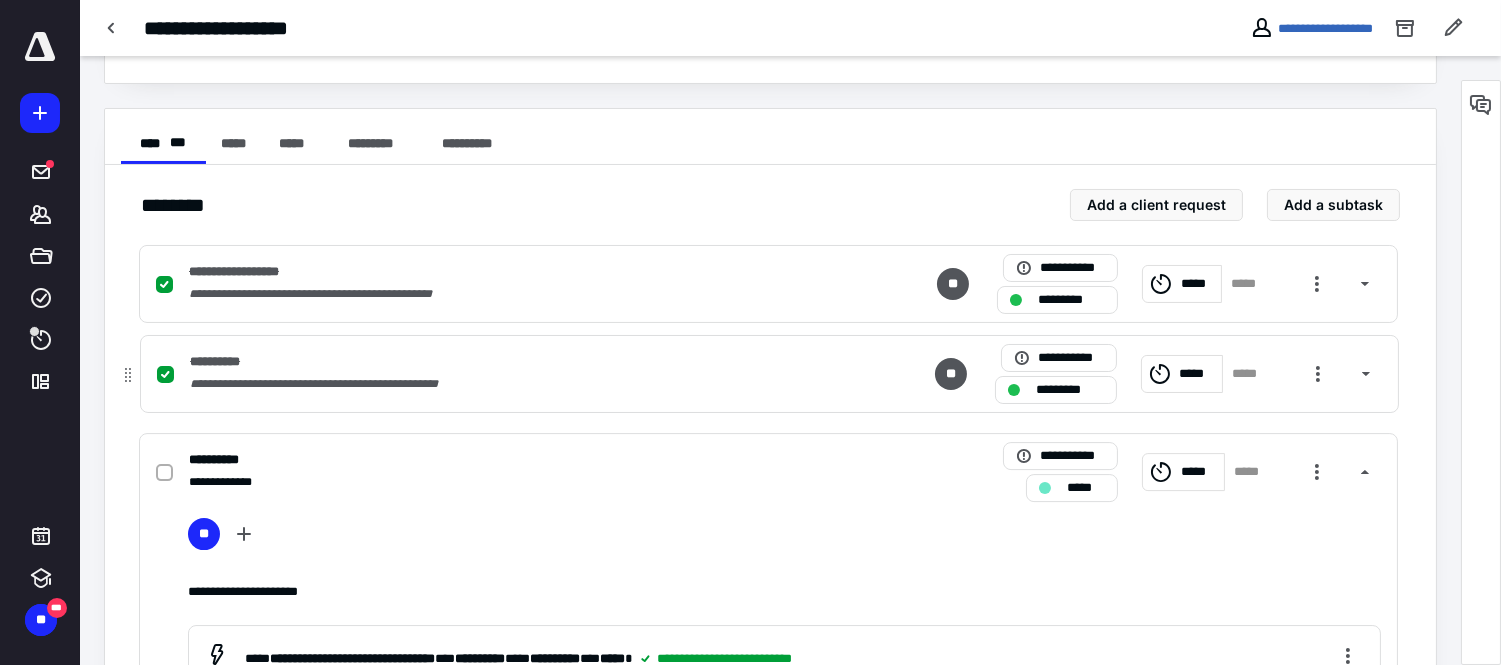 click 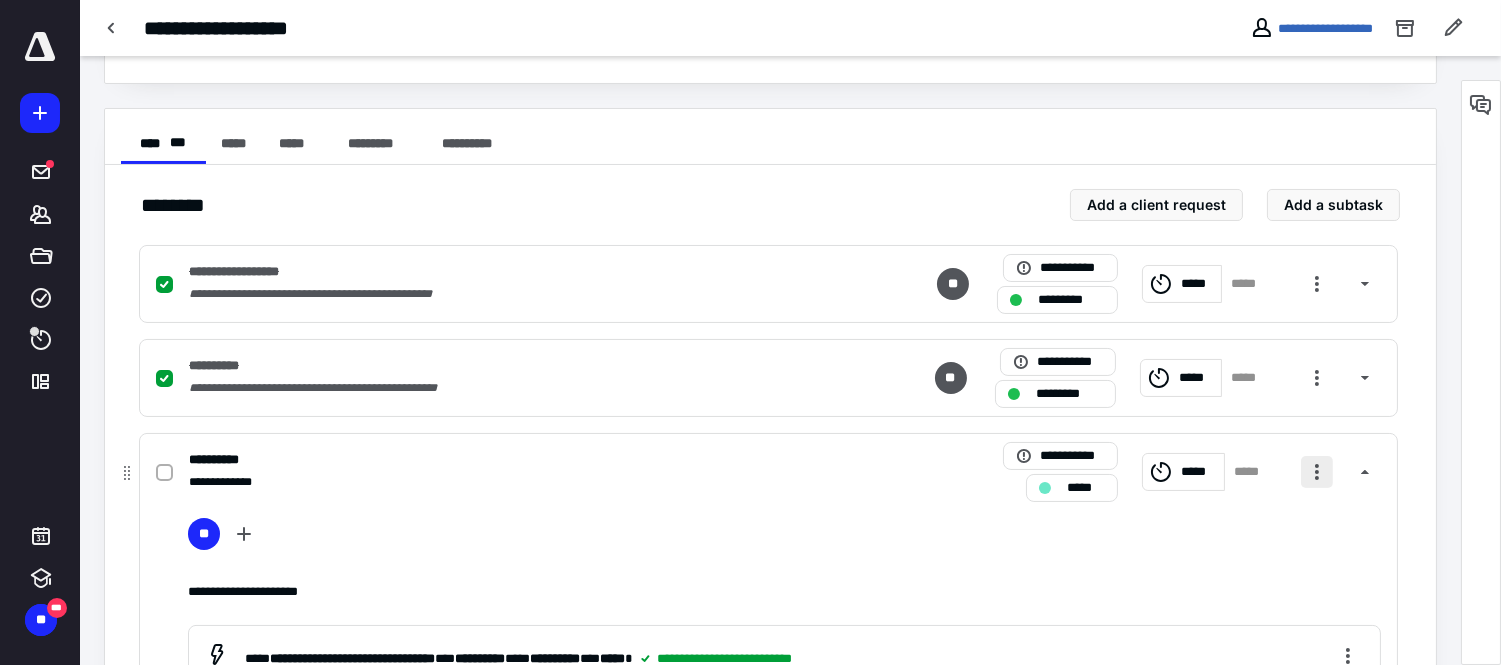 click at bounding box center (1317, 472) 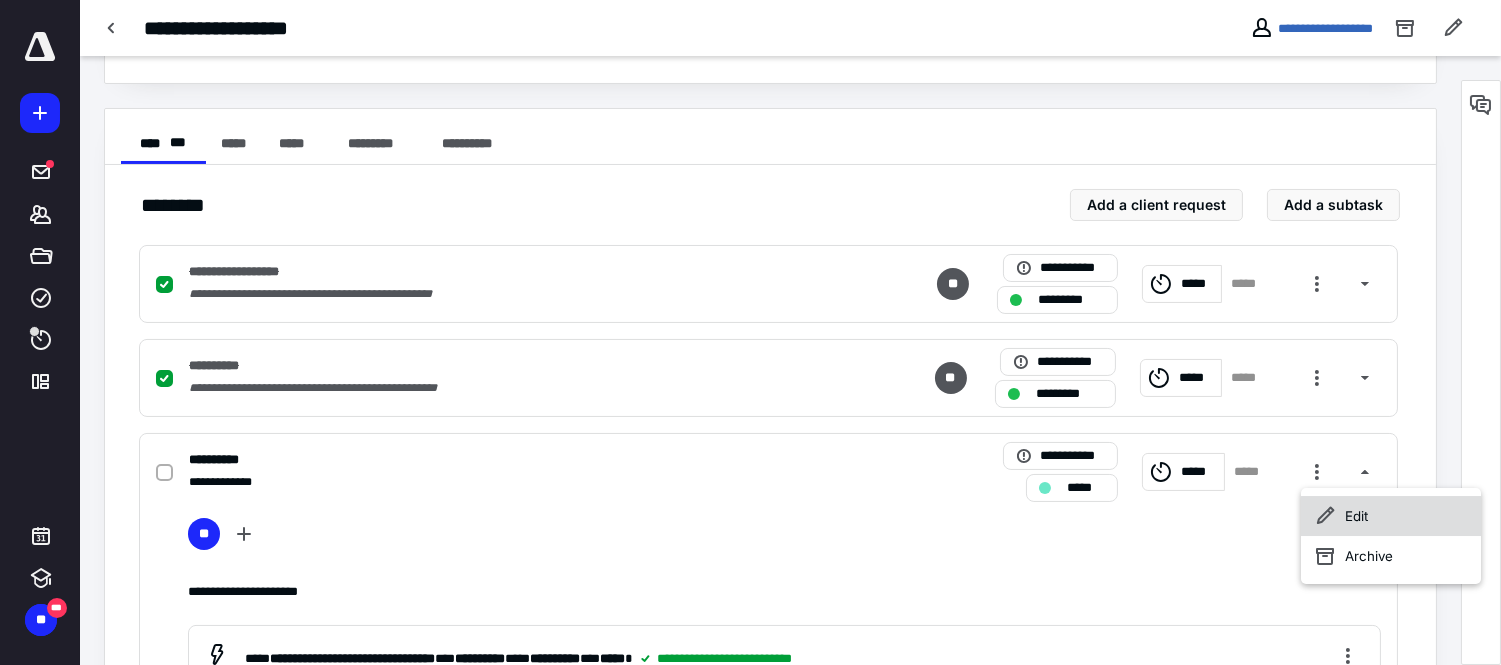 click on "Edit" at bounding box center [1391, 516] 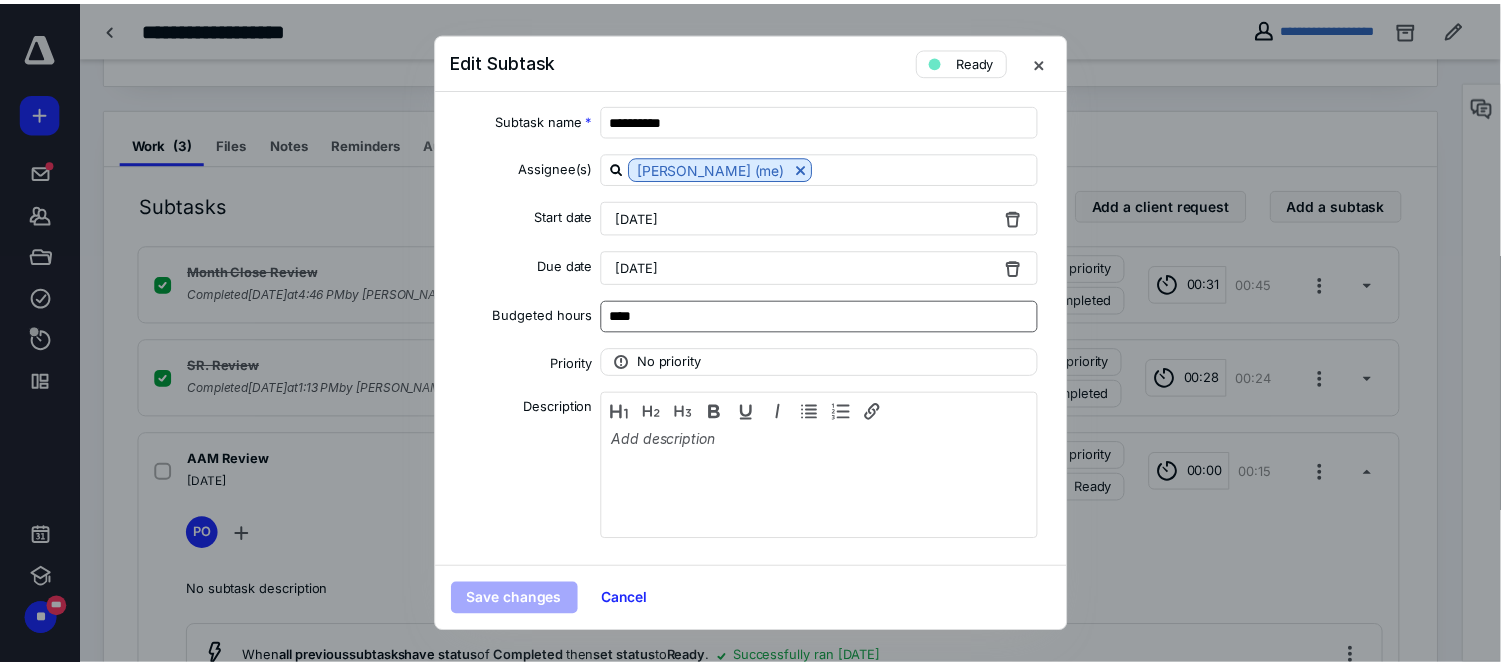 scroll, scrollTop: 0, scrollLeft: 0, axis: both 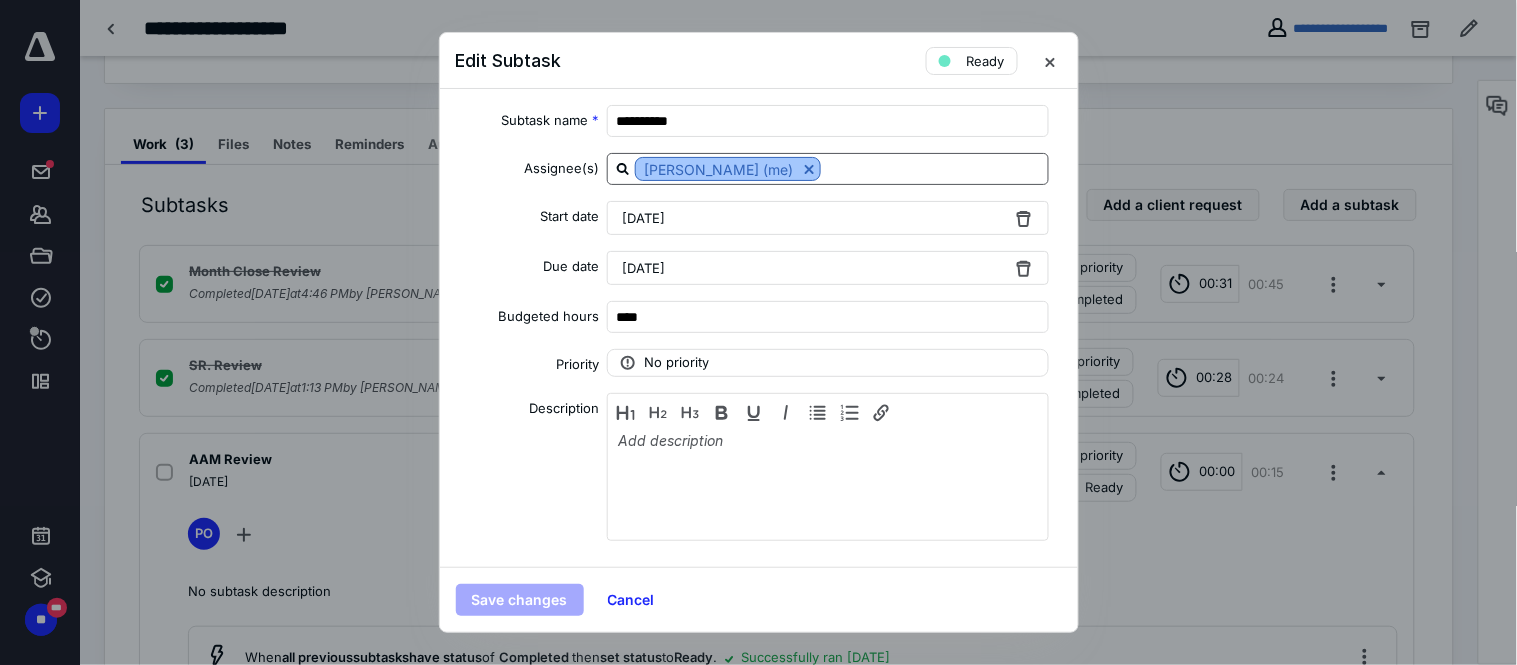 click 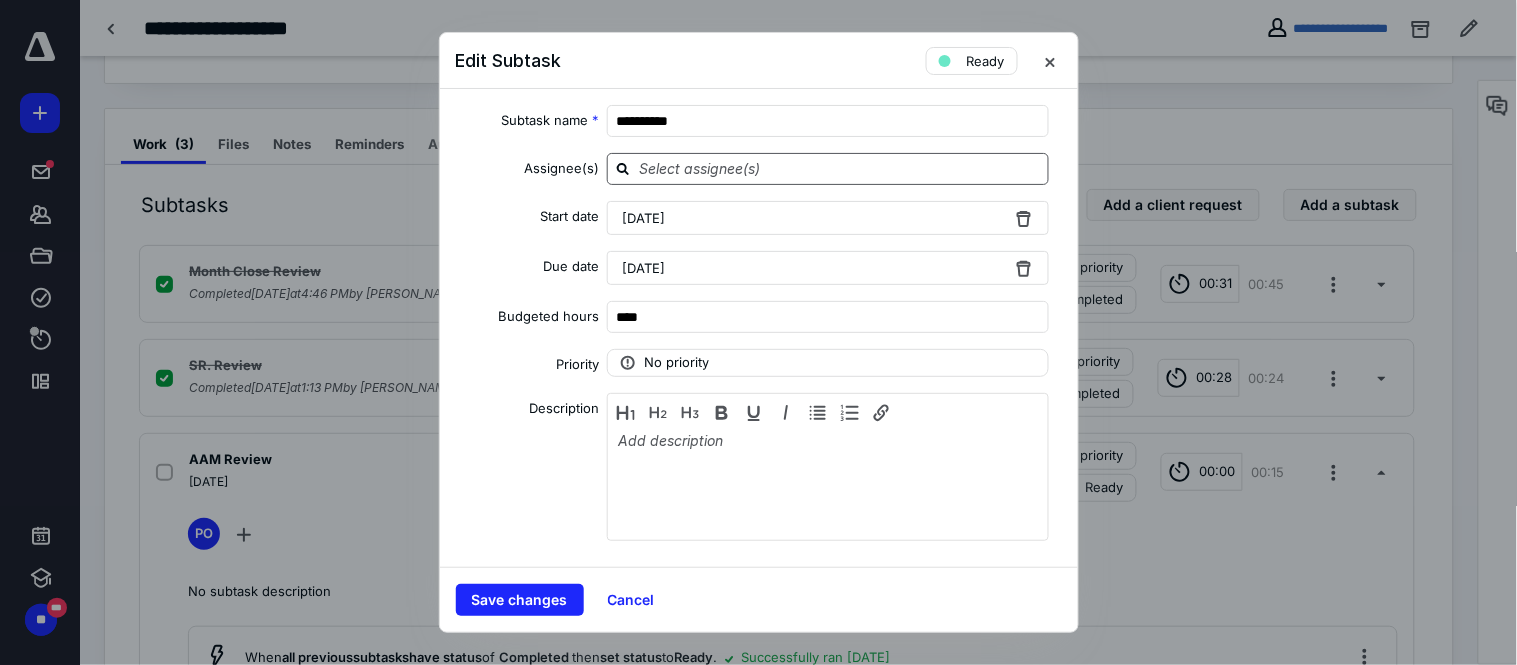 click at bounding box center [840, 168] 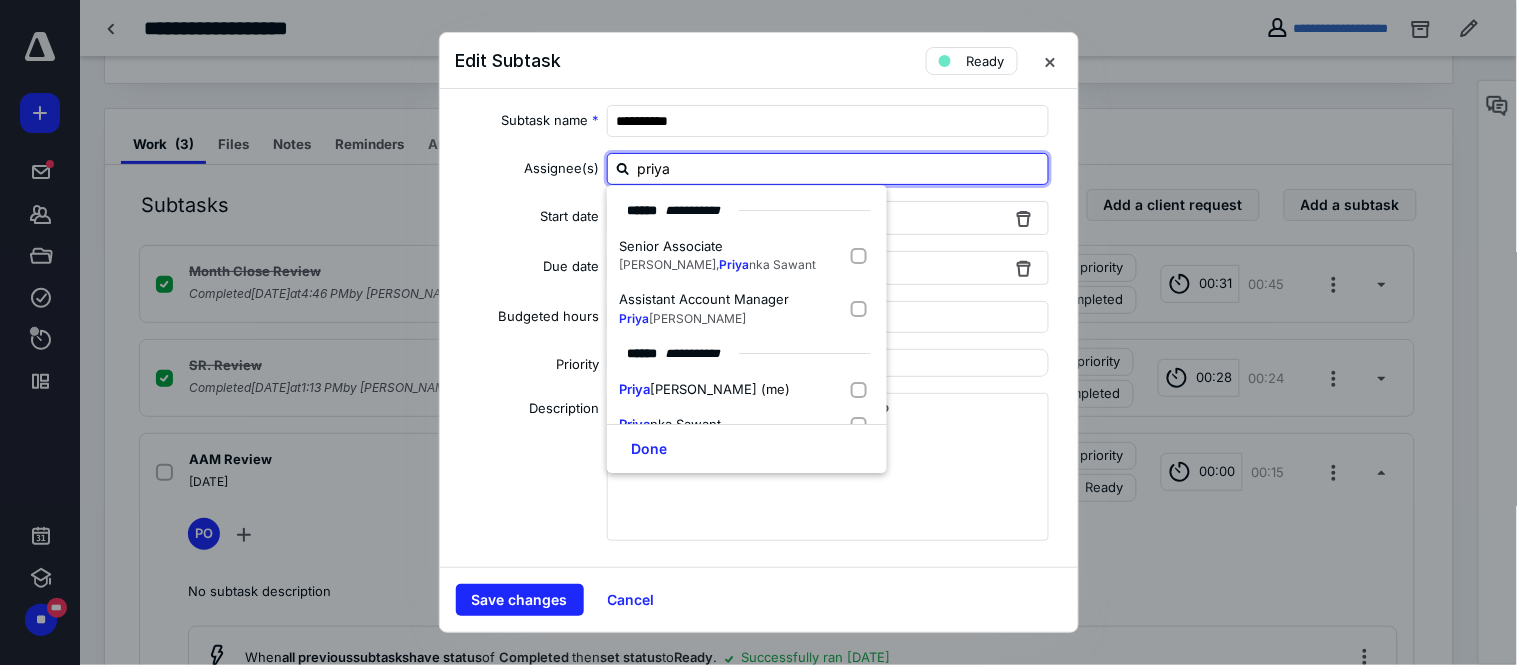 type on "priya" 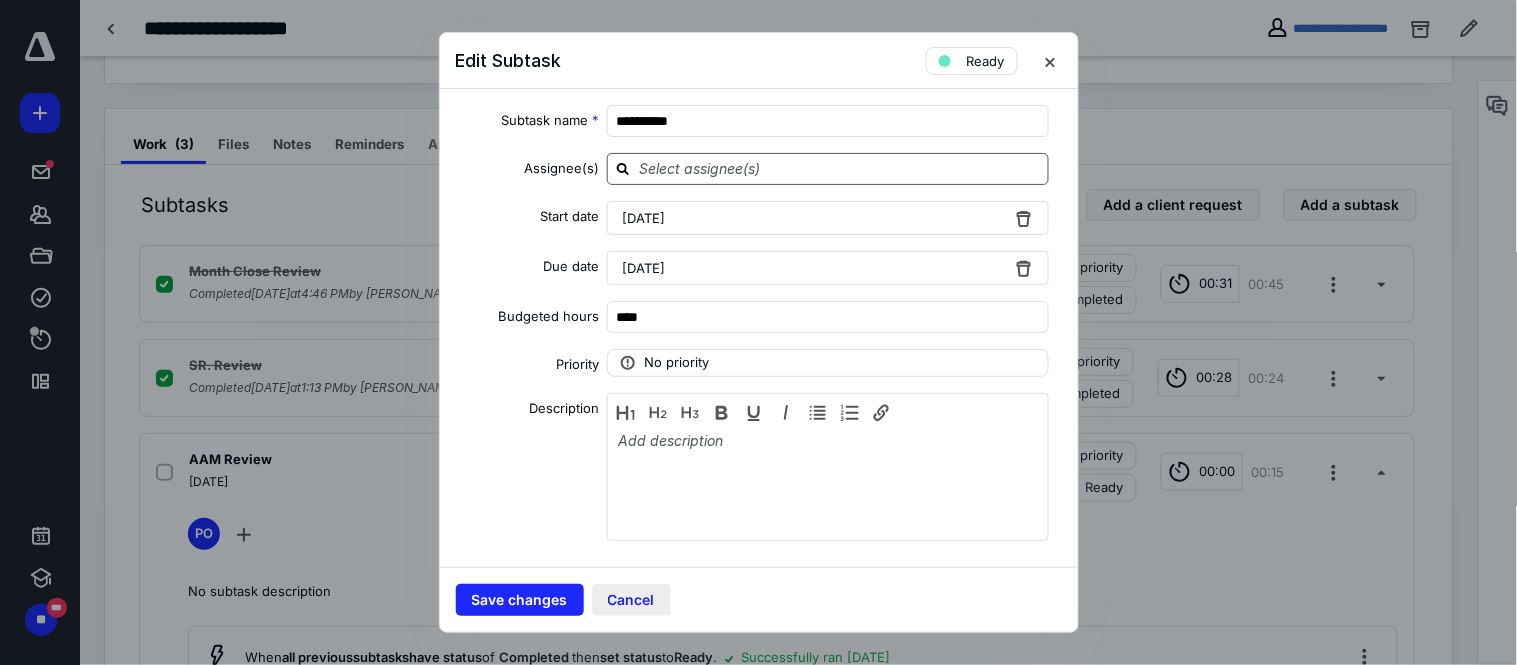 click on "Cancel" at bounding box center (631, 600) 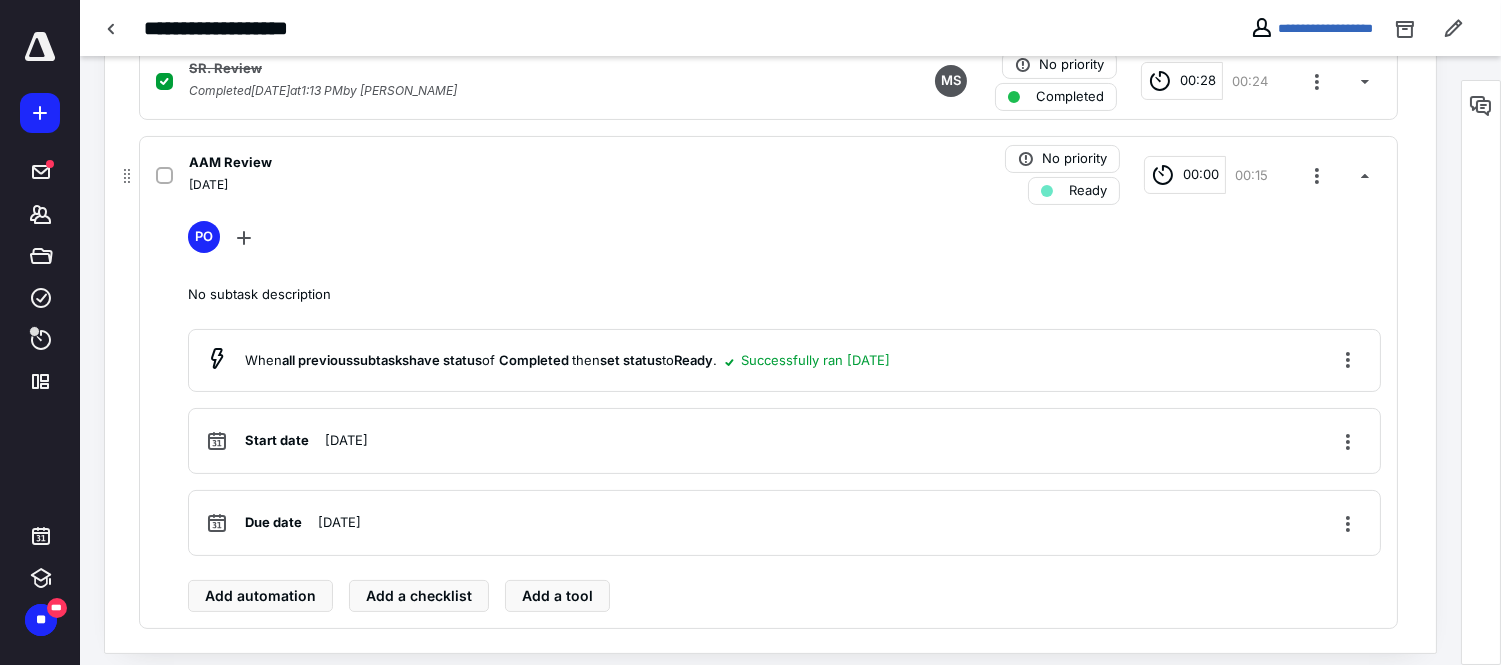 scroll, scrollTop: 643, scrollLeft: 0, axis: vertical 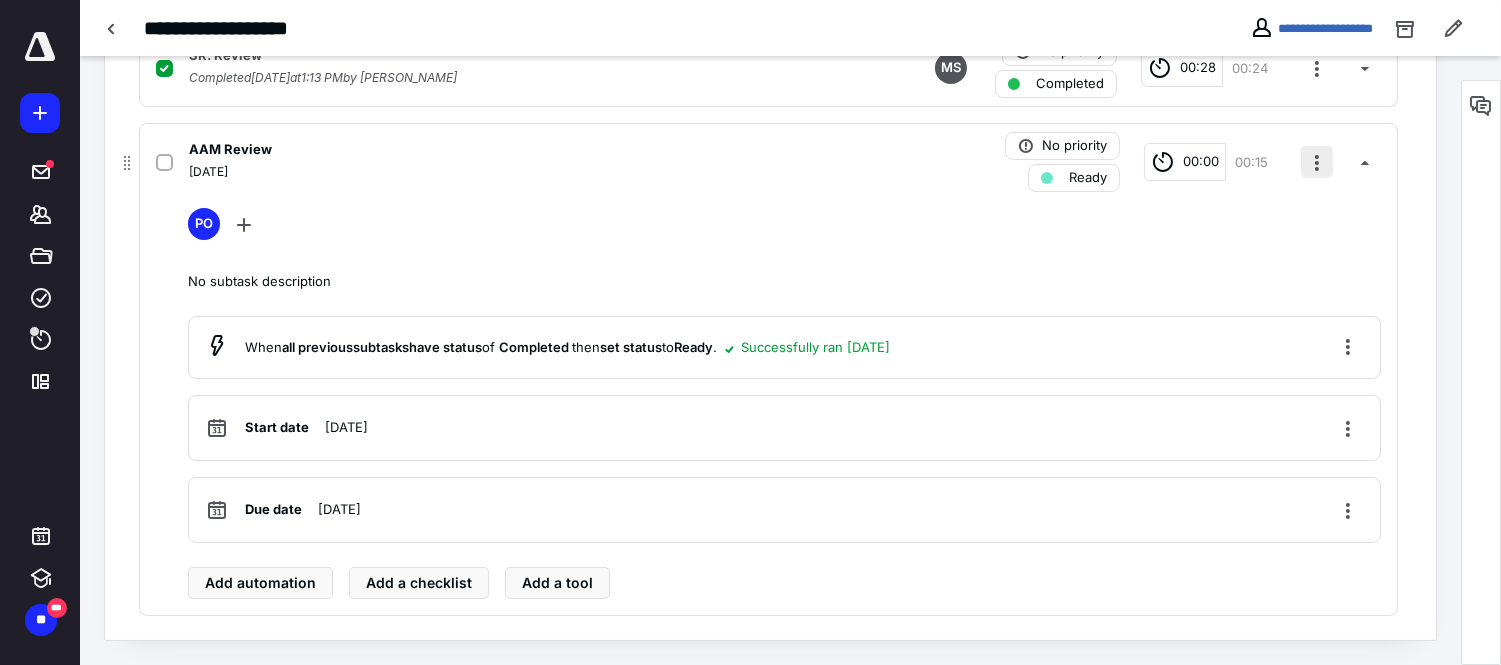 click at bounding box center [1317, 162] 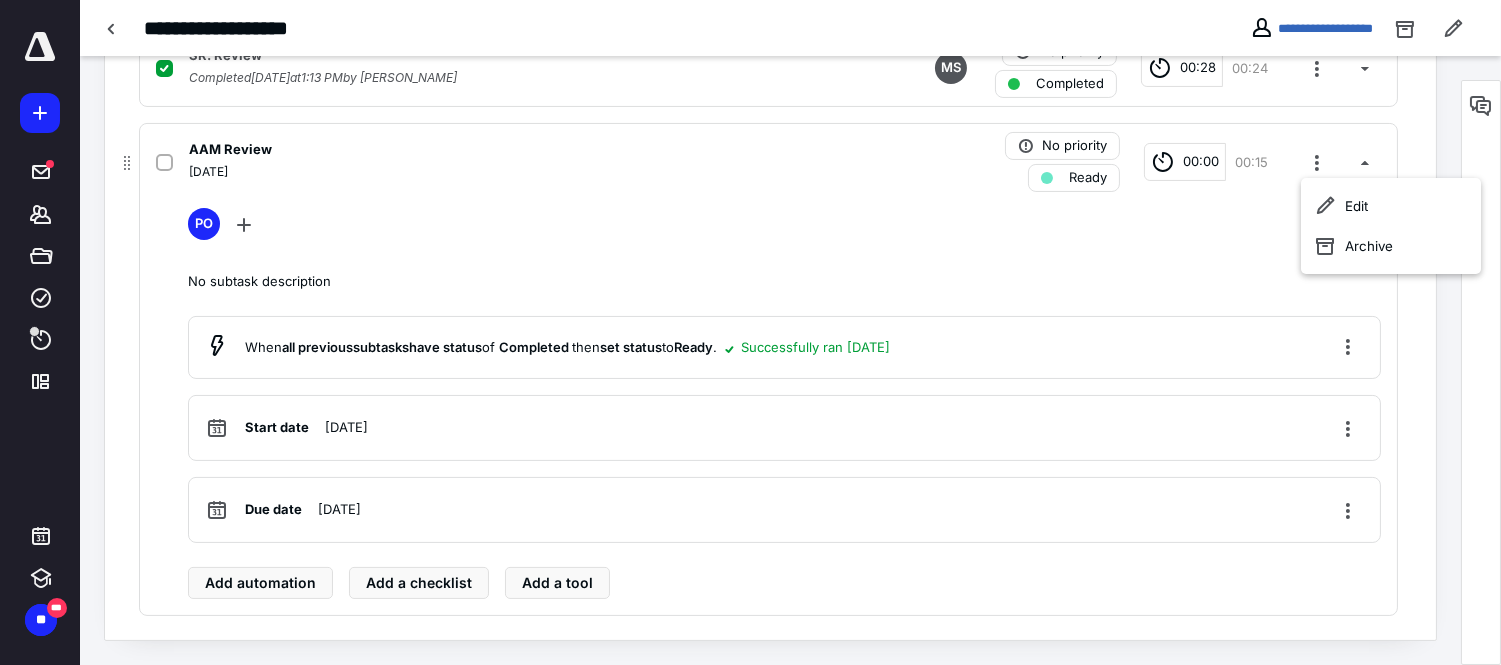 click on "PO" at bounding box center [784, 228] 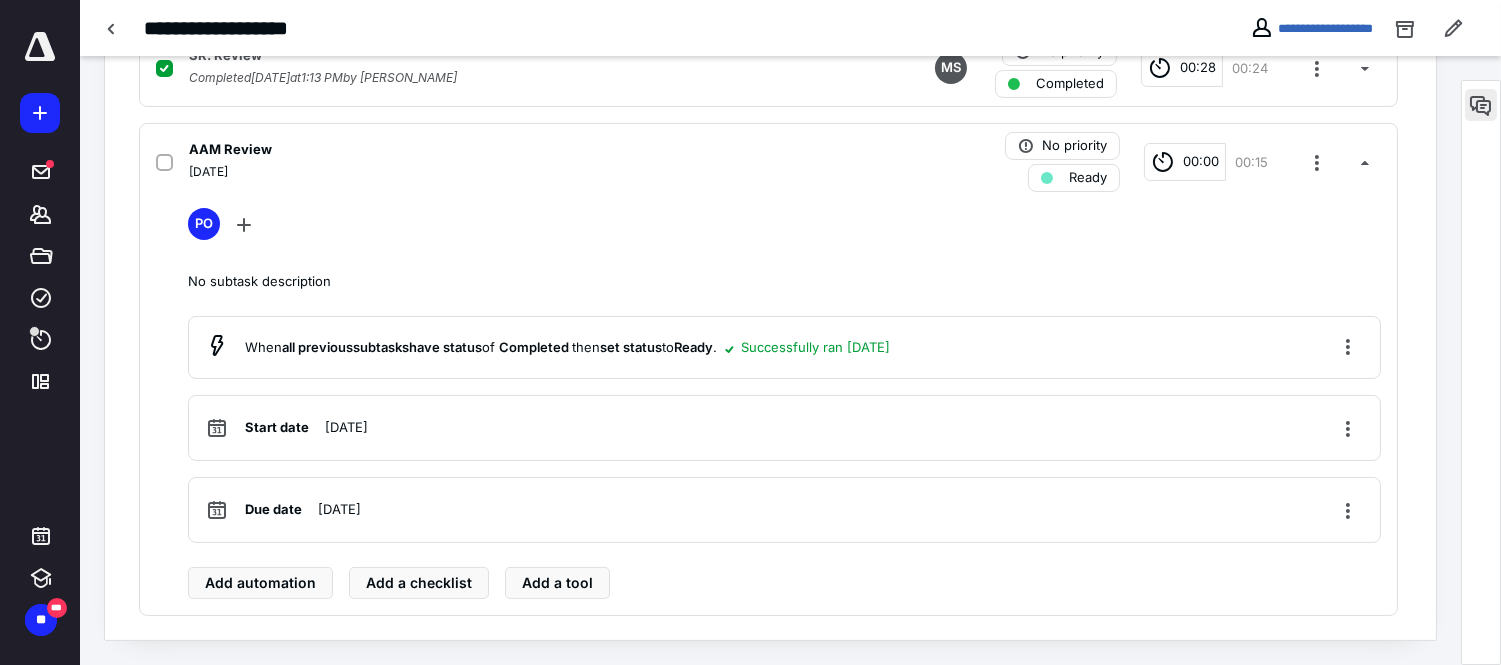 click at bounding box center (1481, 105) 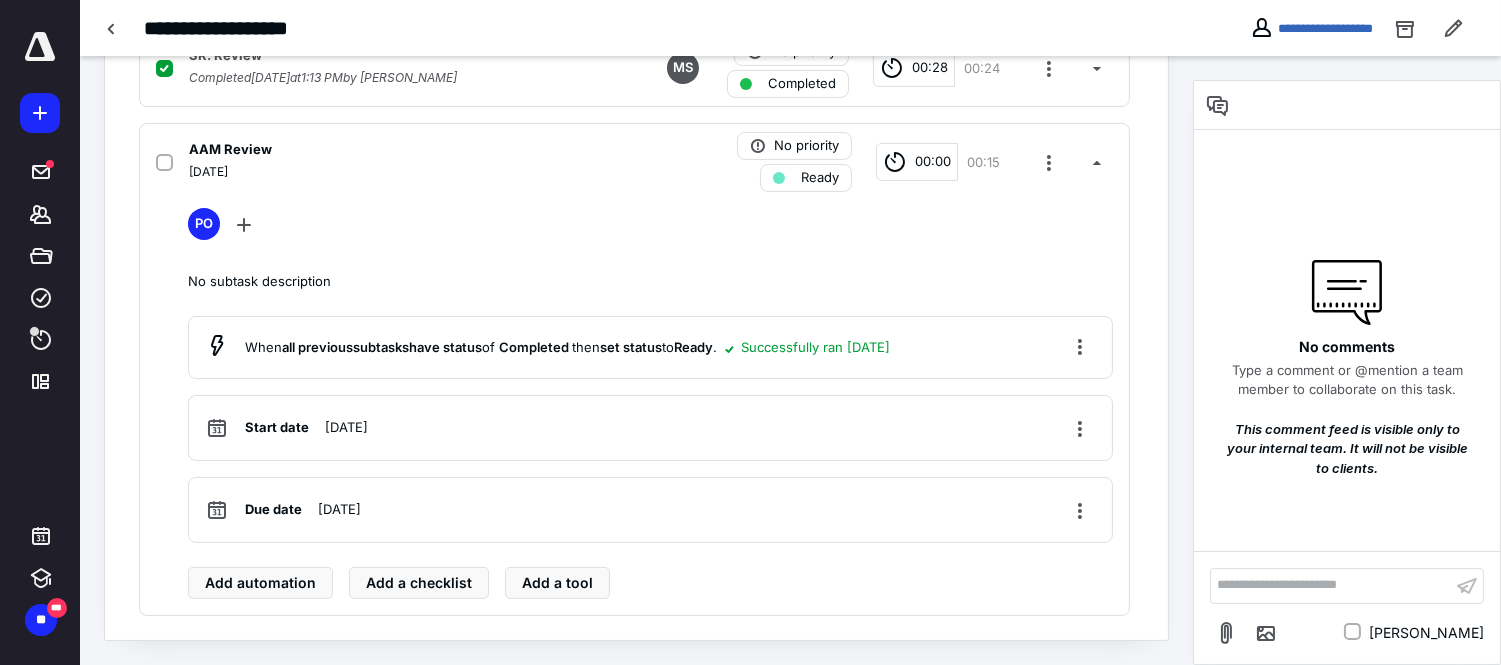 click on "Subtasks Add a client request Add a subtask Month Close Review Completed  [DATE]  4:46 PM  by [PERSON_NAME] MS No priority Completed 00:31 00:45 SR. Review Completed  [DATE]  1:13 PM  by [PERSON_NAME] MS No priority Completed 00:28 00:24 AAM Review [DATE] No priority Ready 00:00 00:15 PO No subtask description When  all previous  subtasks  have status  of   Completed   then  set status  to  Ready .  Successfully ran   [DATE] Start date [DATE] Due date [DATE] Add automation Add a checklist Add a tool" at bounding box center [636, 247] 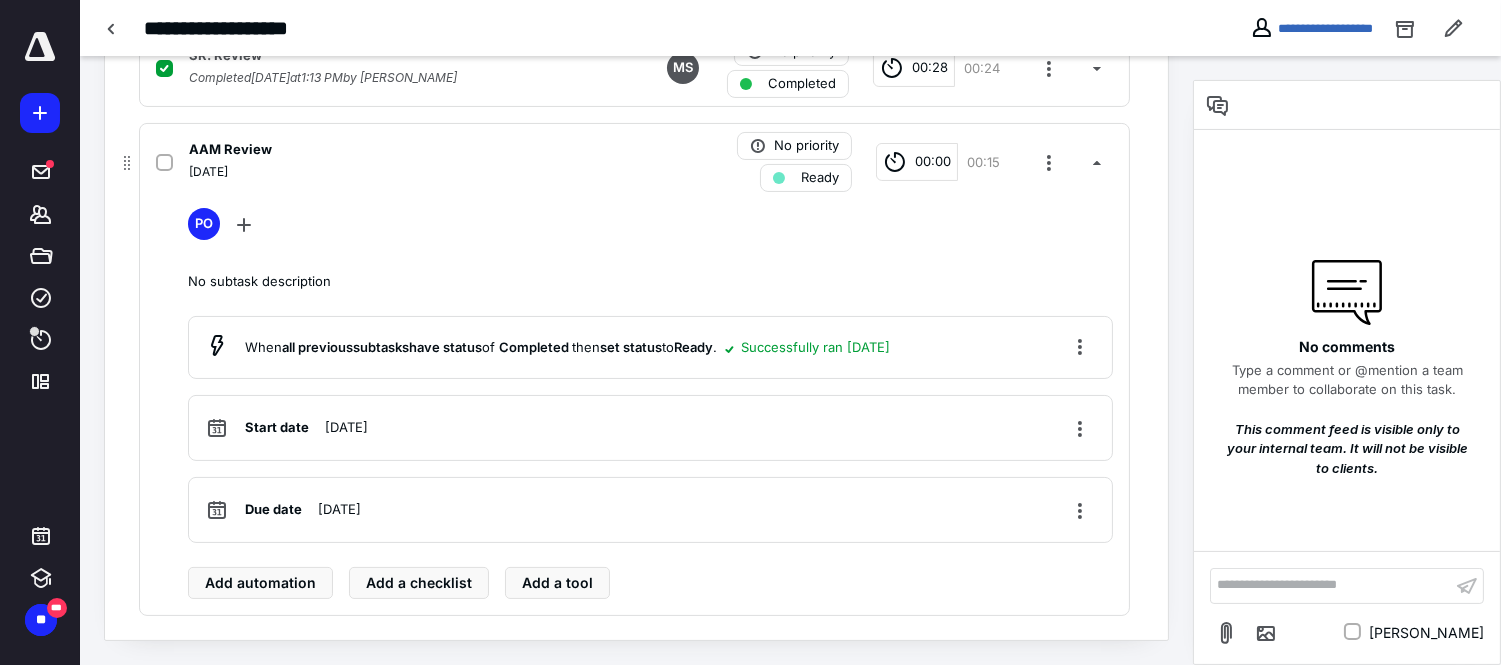 click on "00:00" at bounding box center (933, 162) 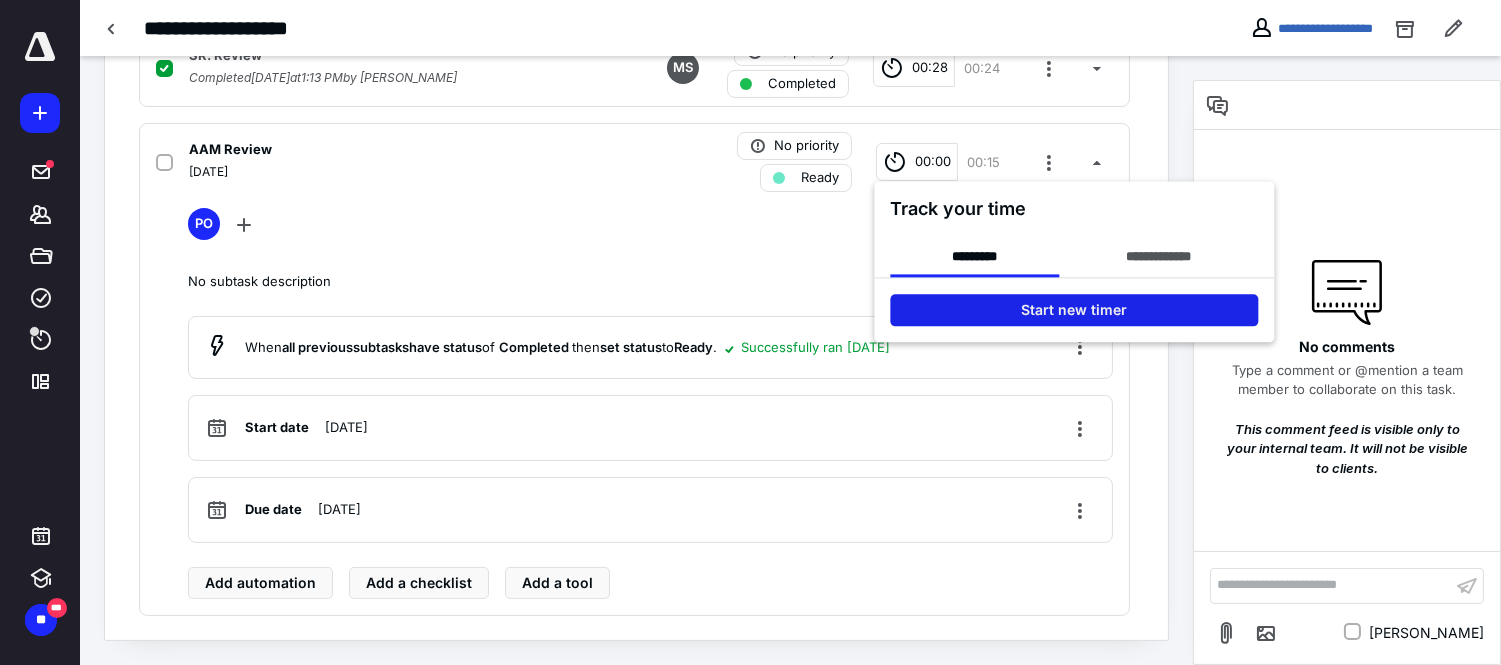 click on "Start new timer" at bounding box center [1074, 310] 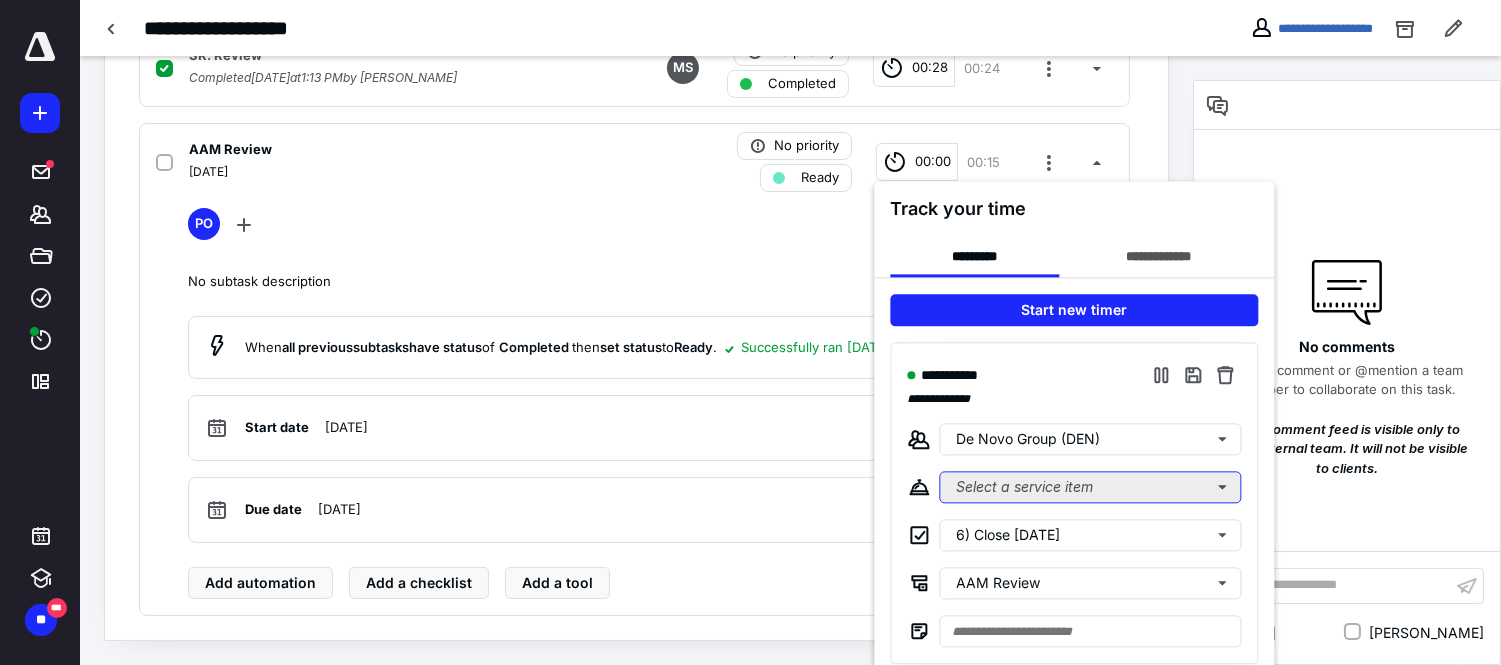 click on "Select a service item" at bounding box center [1090, 487] 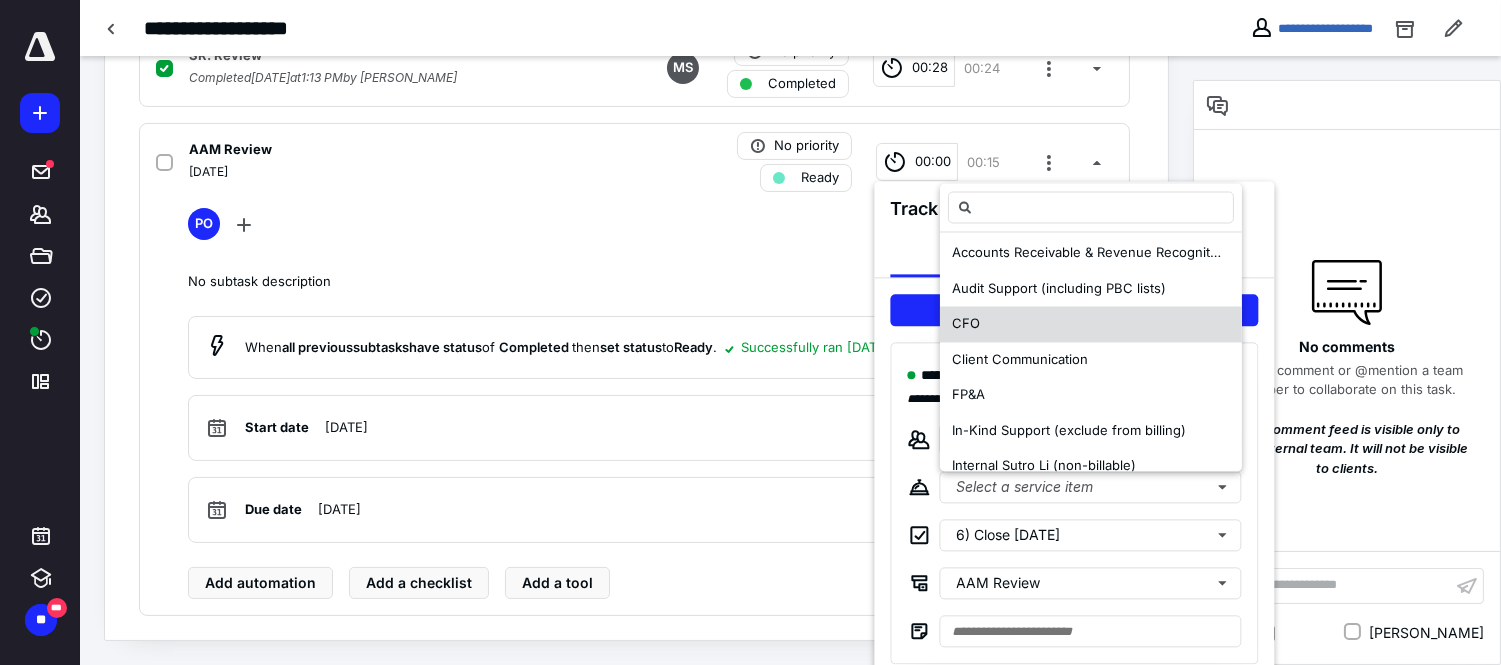 scroll, scrollTop: 222, scrollLeft: 0, axis: vertical 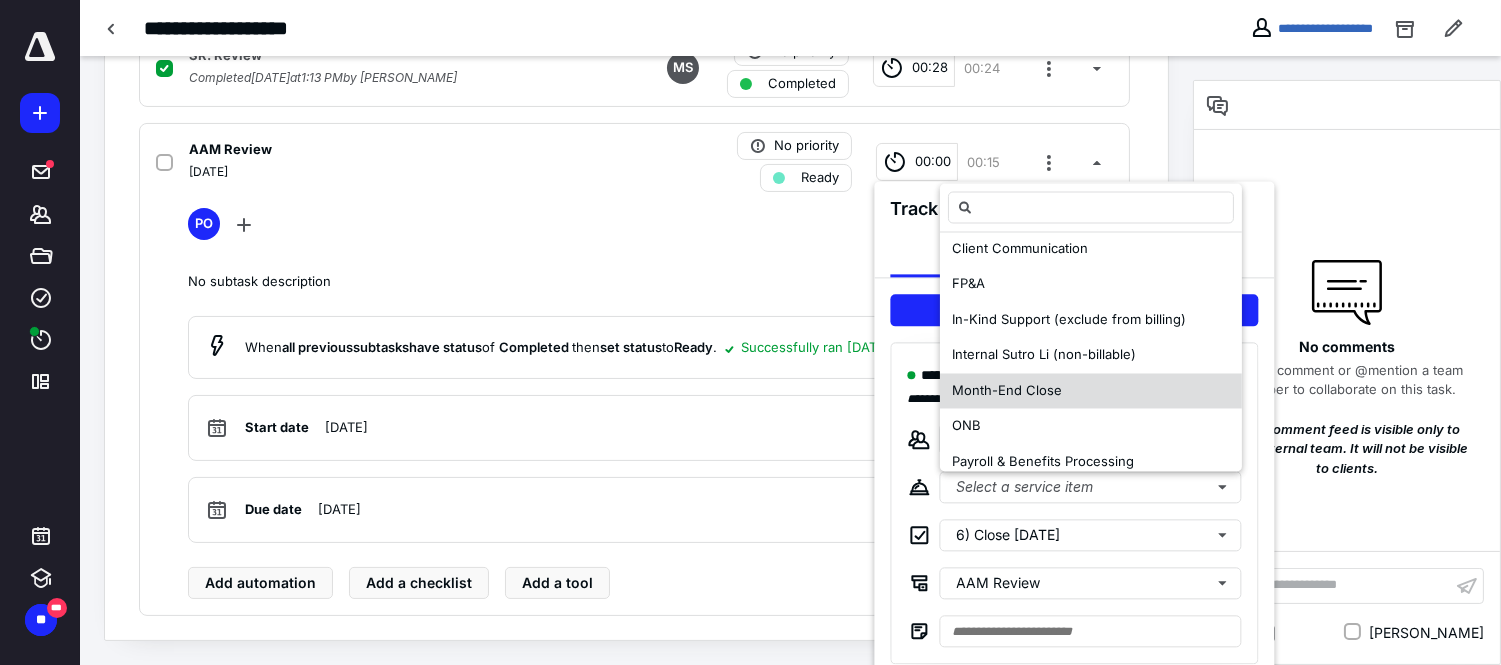 click on "Month-End Close" at bounding box center [1091, 391] 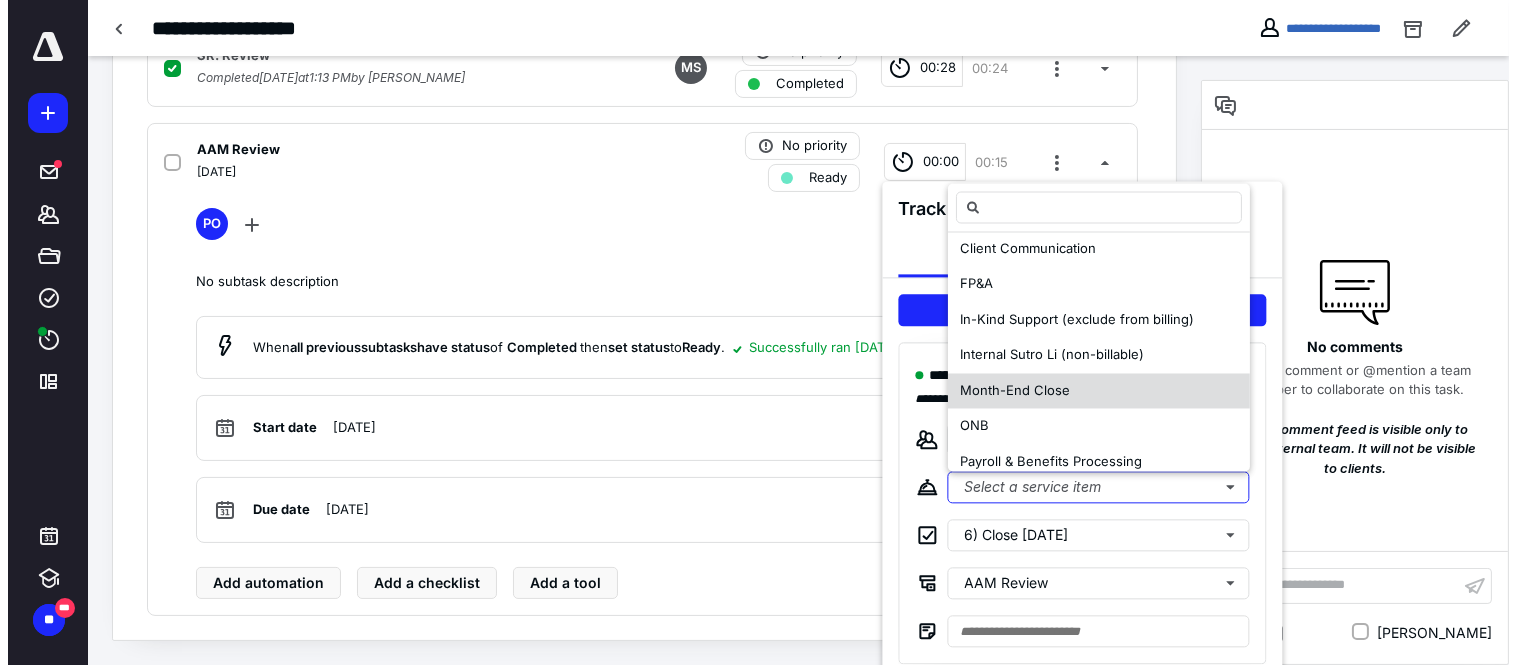 scroll, scrollTop: 0, scrollLeft: 0, axis: both 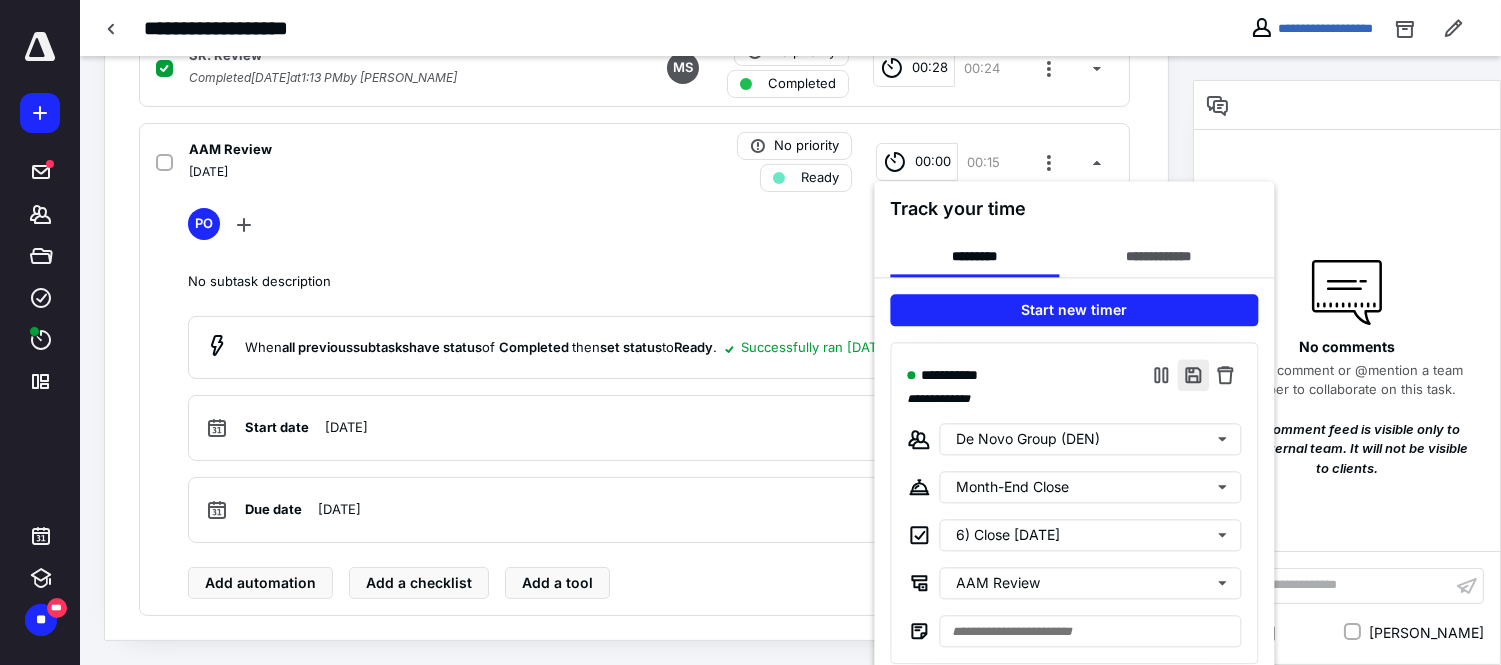 click at bounding box center [1193, 375] 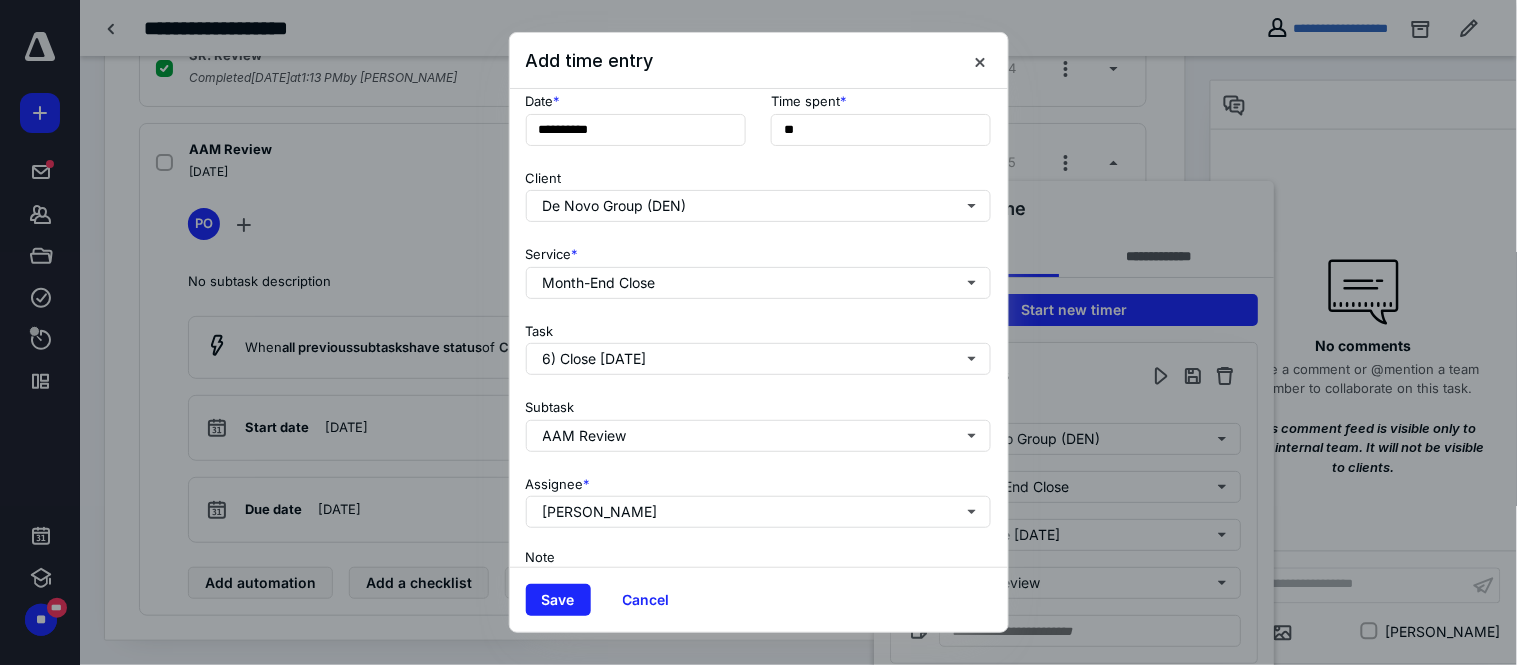 scroll, scrollTop: 236, scrollLeft: 0, axis: vertical 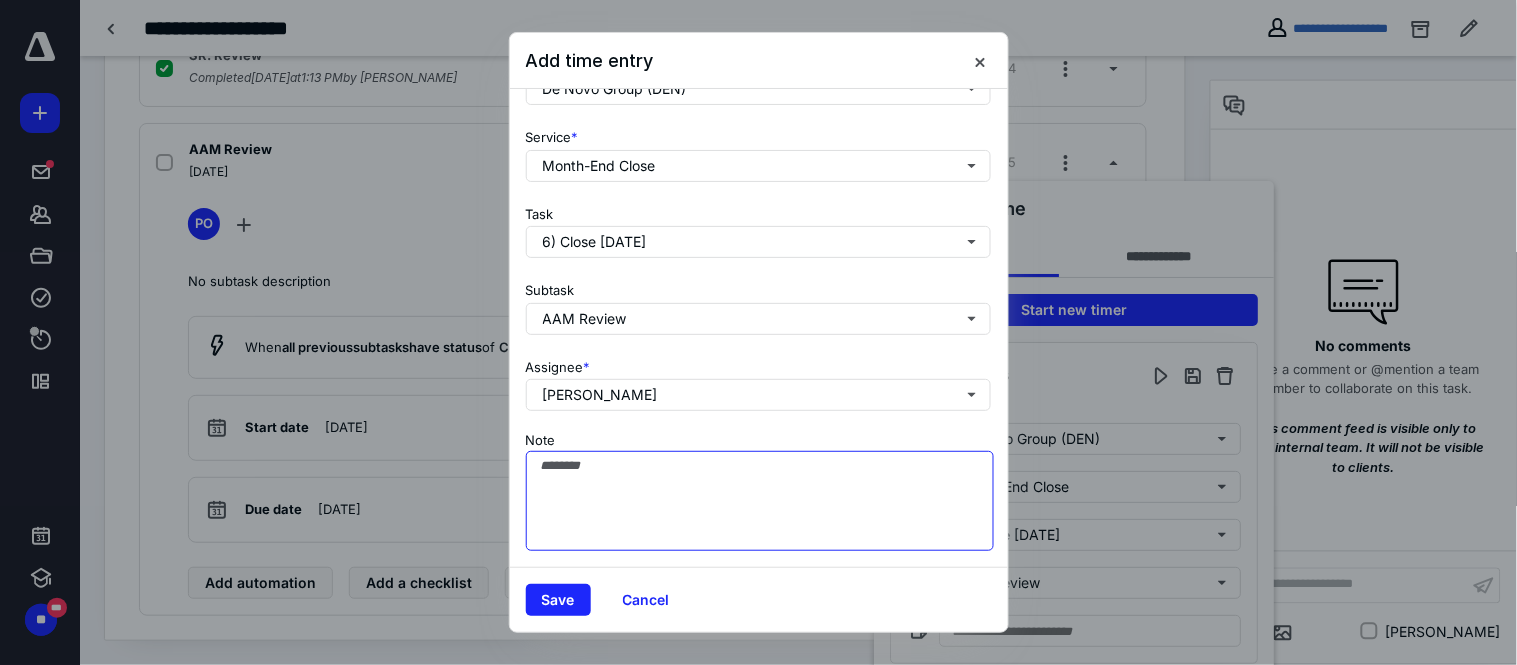 click on "Note" at bounding box center [760, 501] 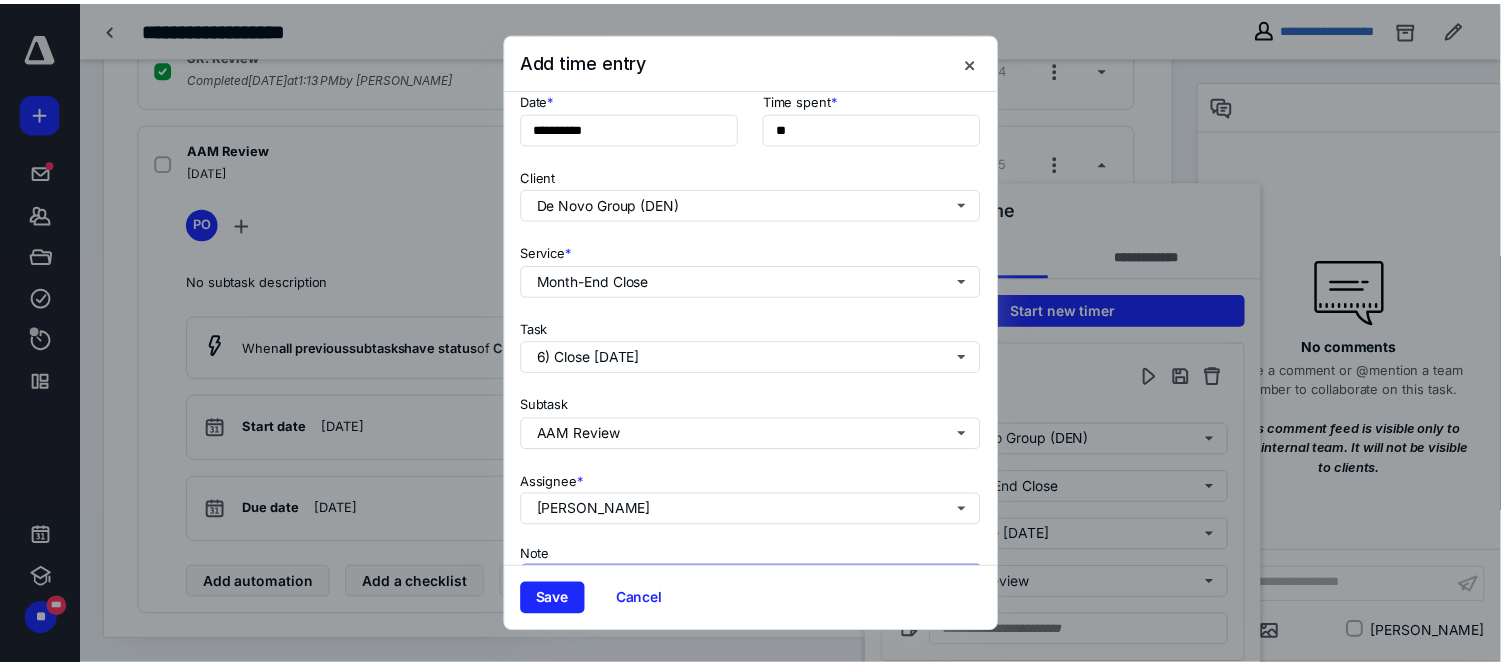 scroll, scrollTop: 0, scrollLeft: 0, axis: both 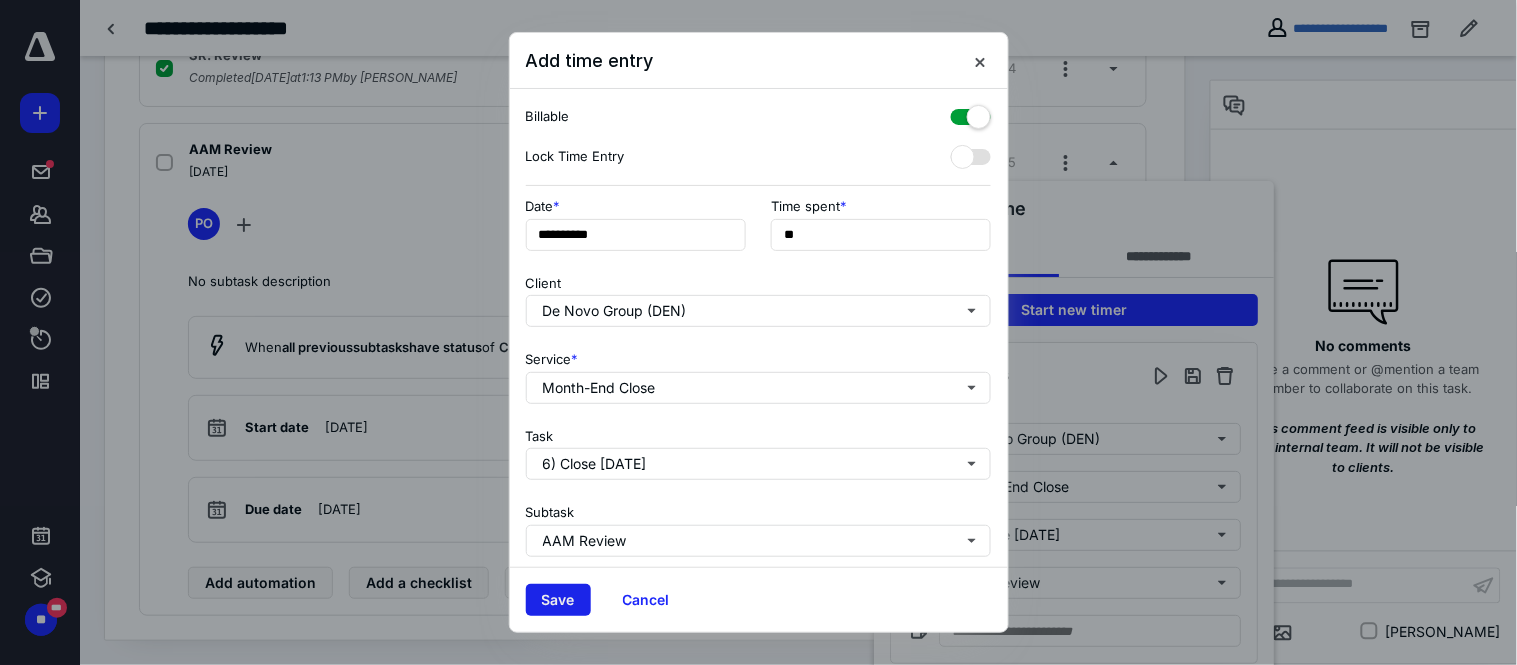 type on "**********" 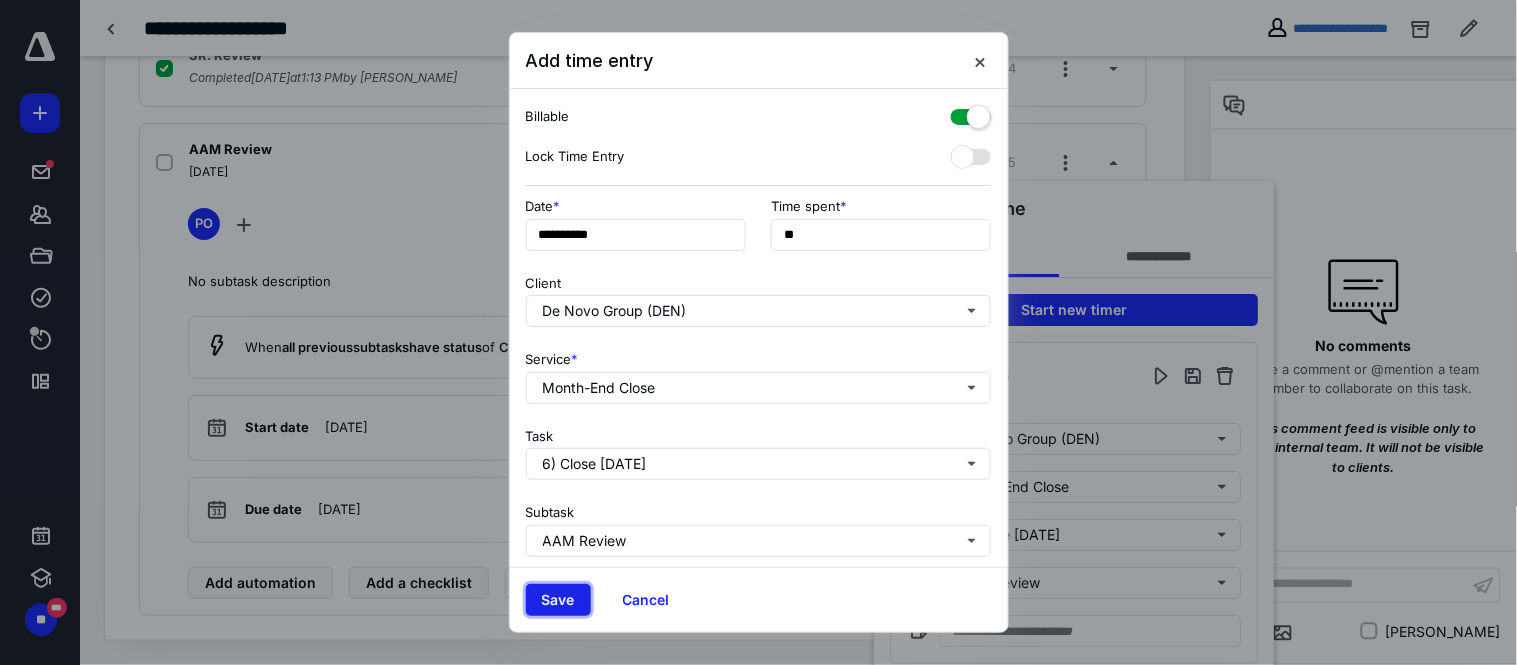 click on "Save" at bounding box center (558, 600) 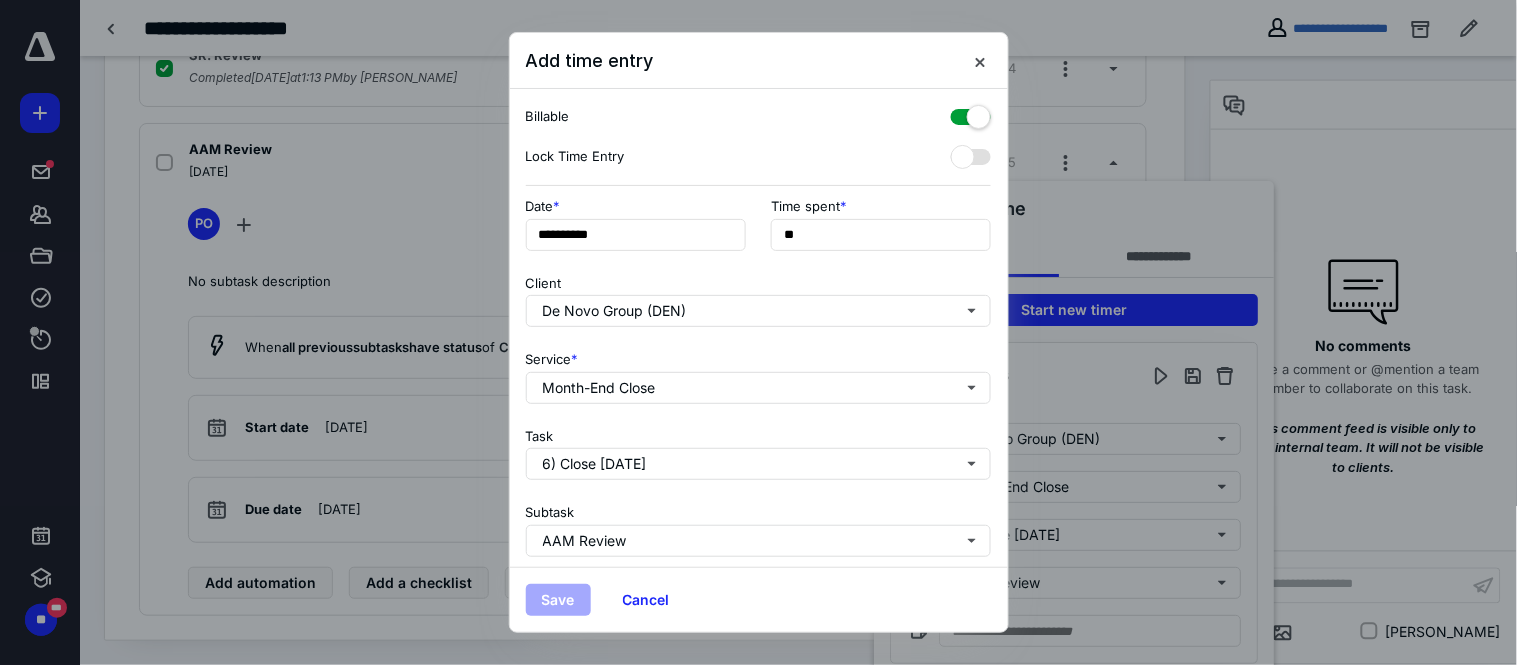 click at bounding box center (758, 332) 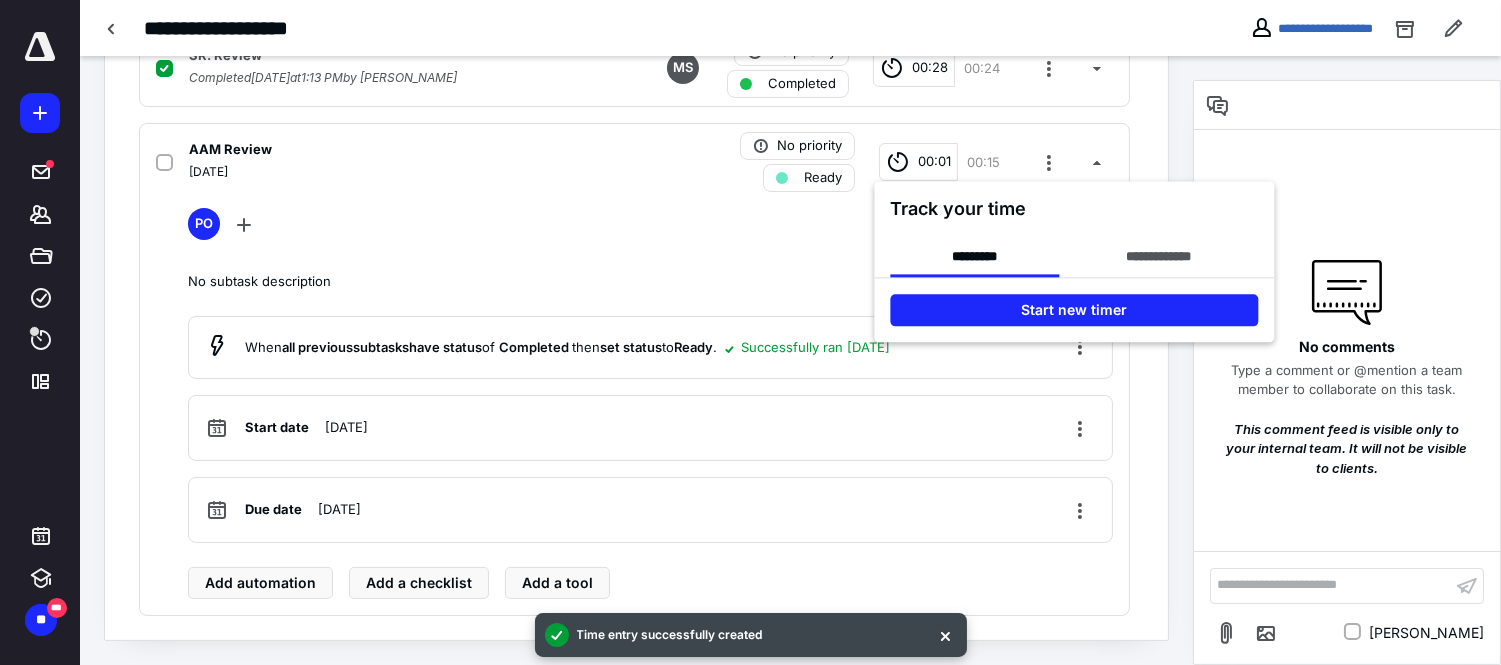 click at bounding box center [750, 332] 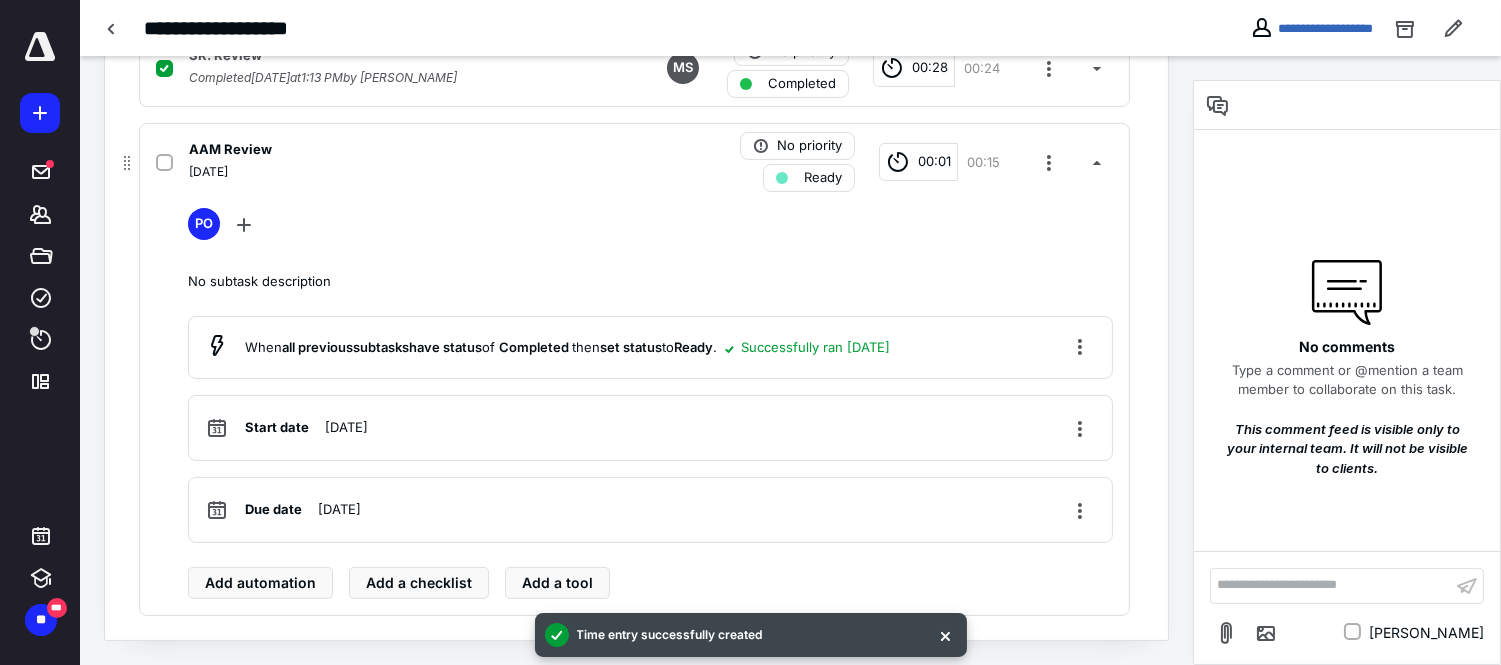 click 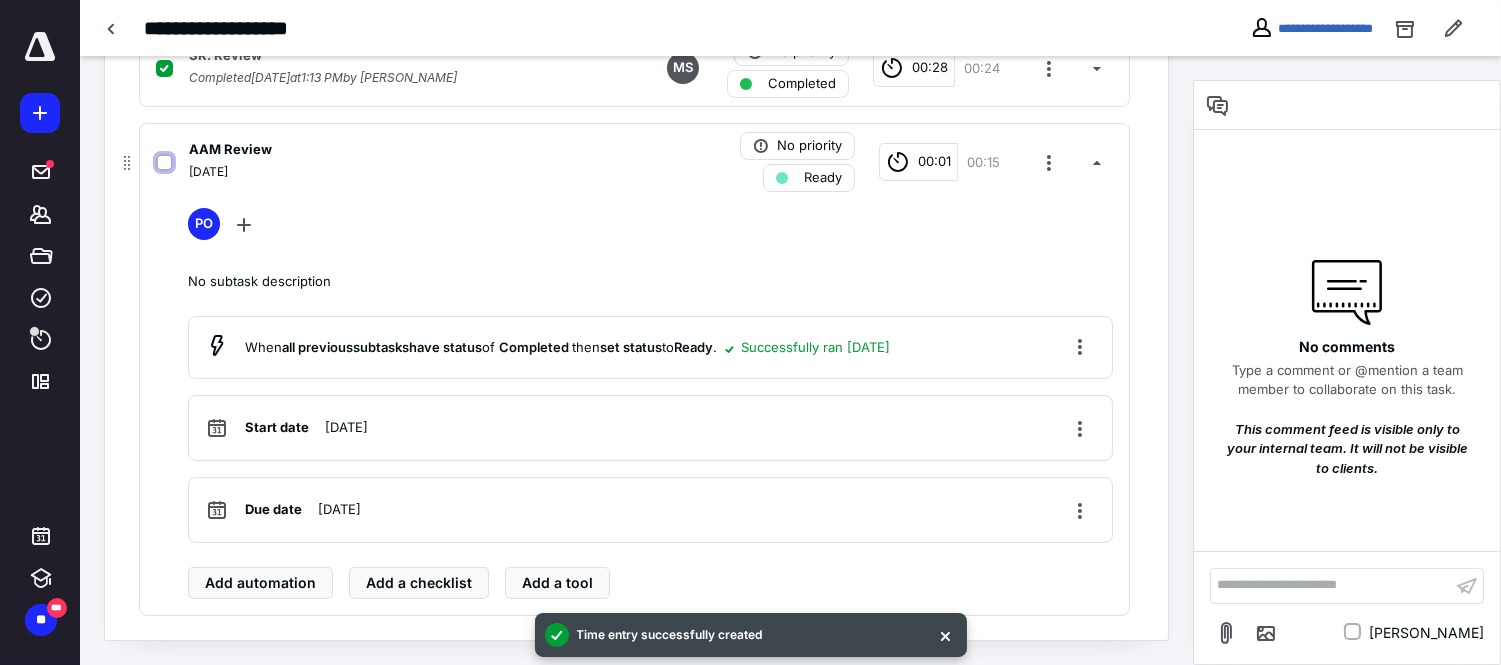 click at bounding box center [164, 163] 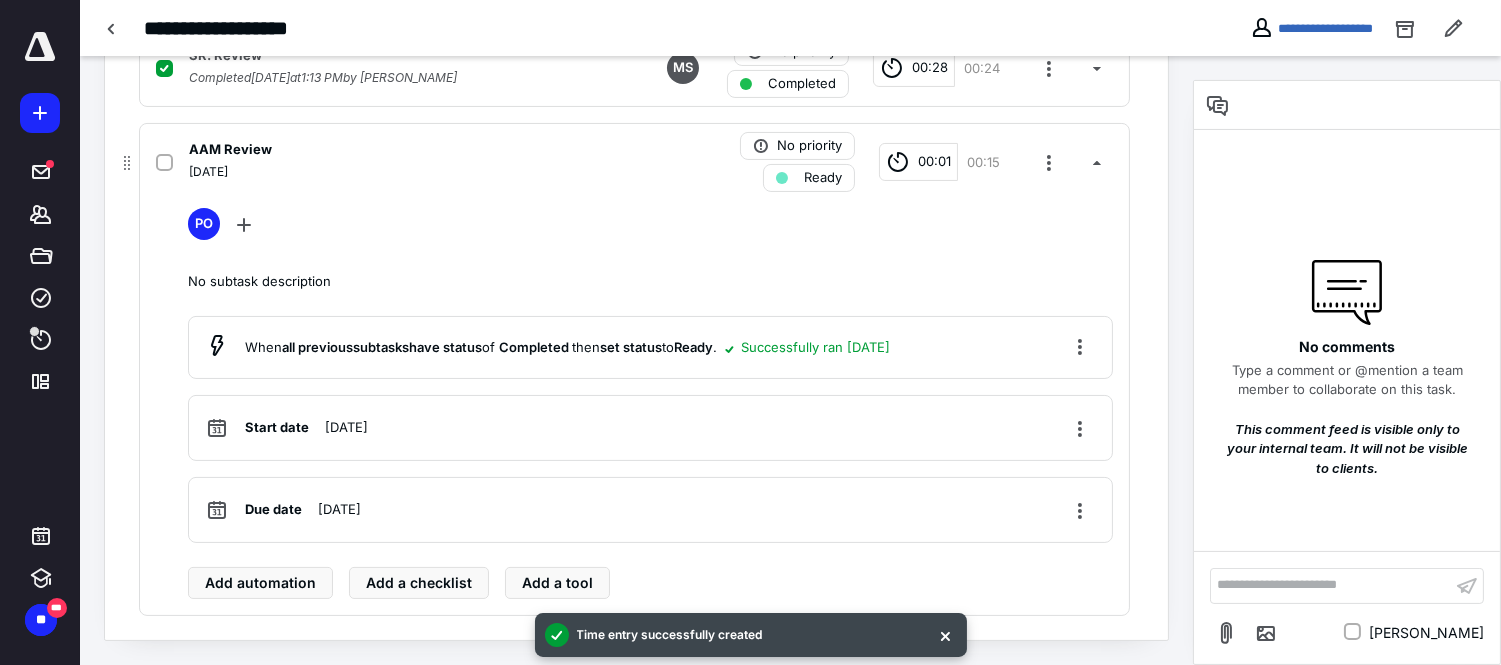 checkbox on "true" 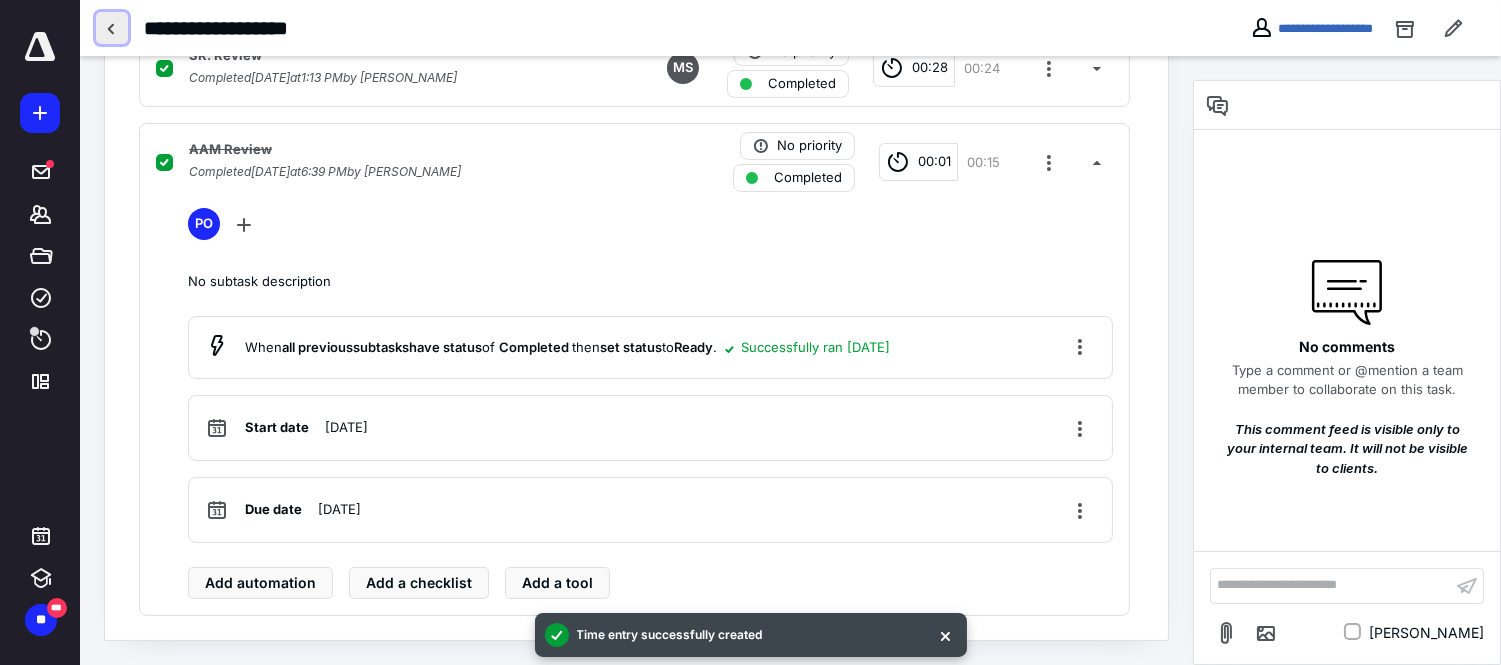 click at bounding box center (112, 28) 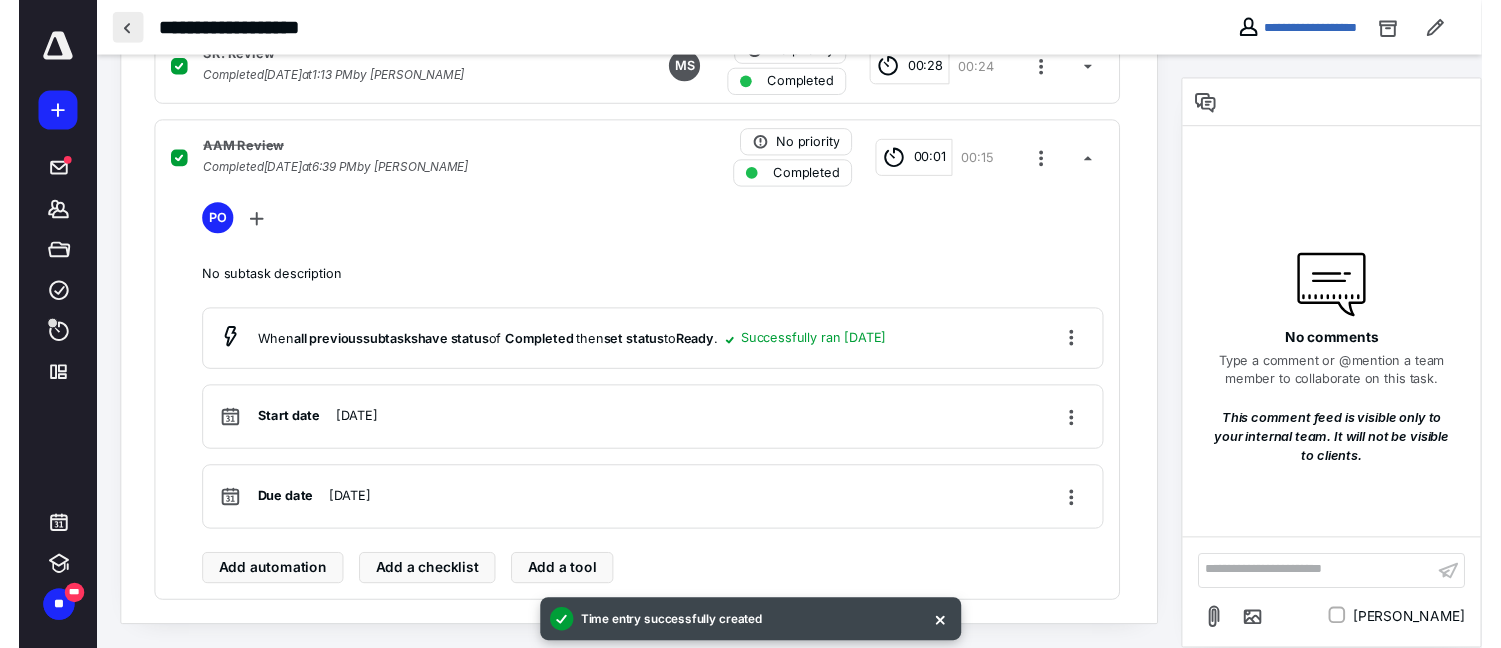 scroll, scrollTop: 0, scrollLeft: 0, axis: both 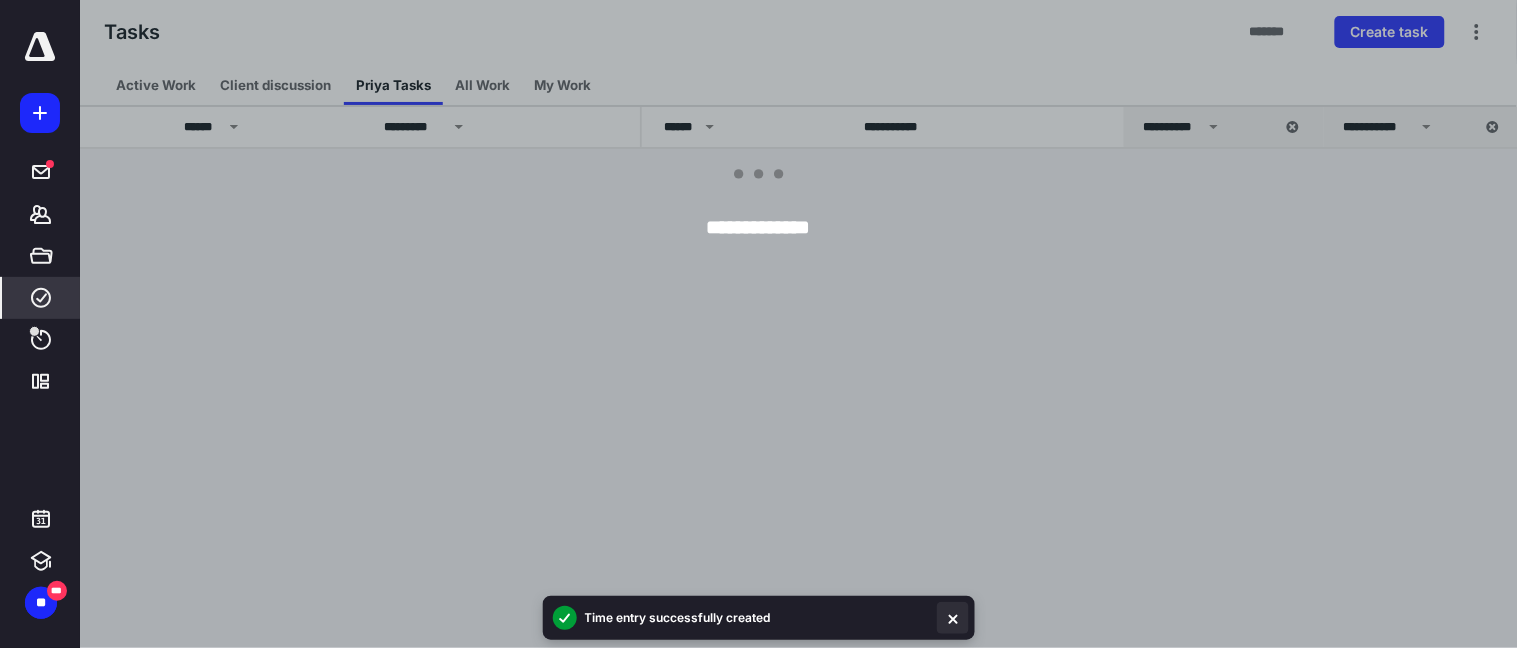 click at bounding box center [953, 618] 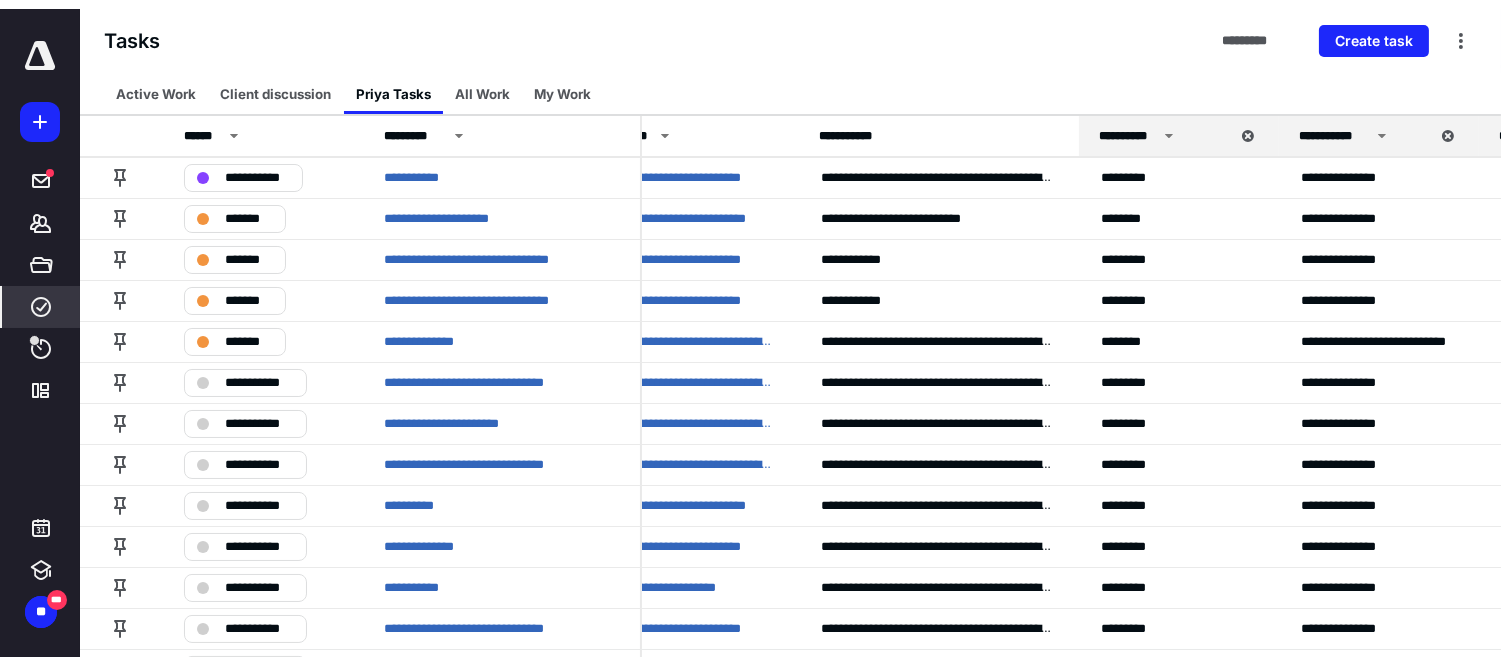 scroll, scrollTop: 0, scrollLeft: 0, axis: both 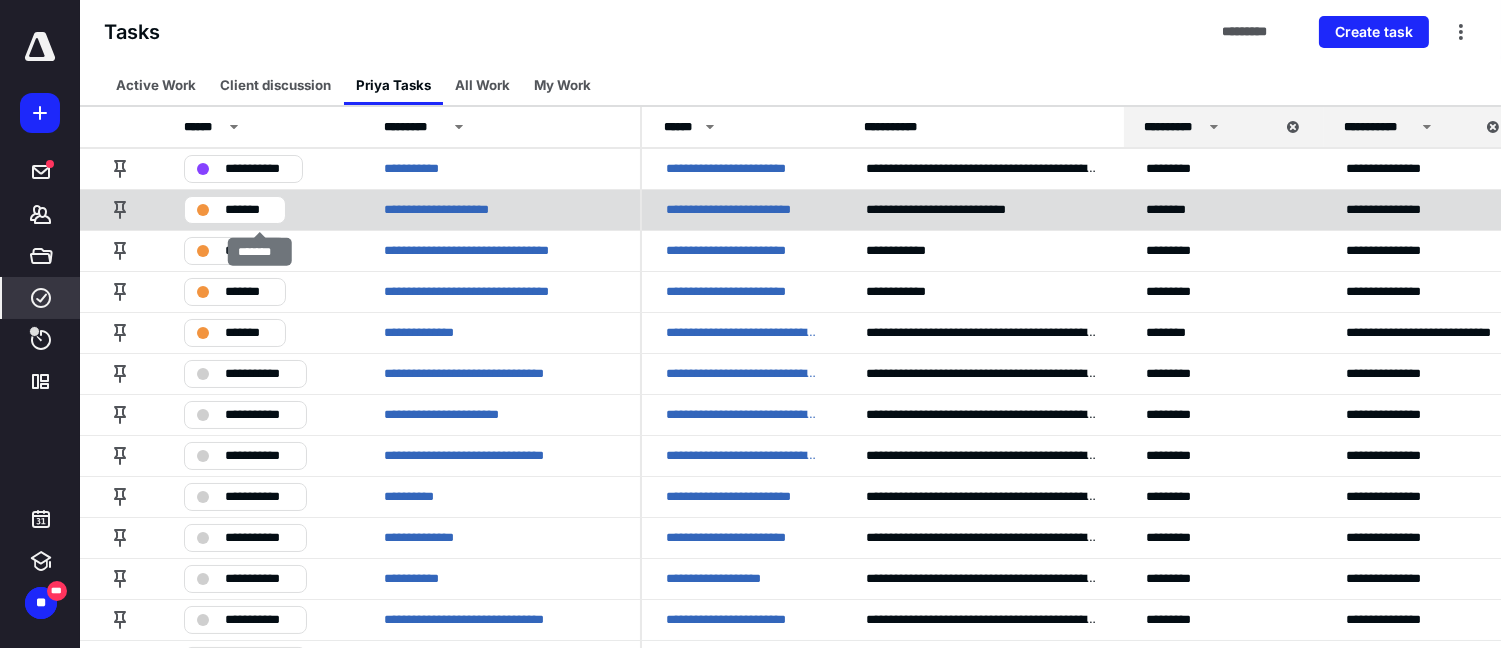 click on "*******" at bounding box center (249, 209) 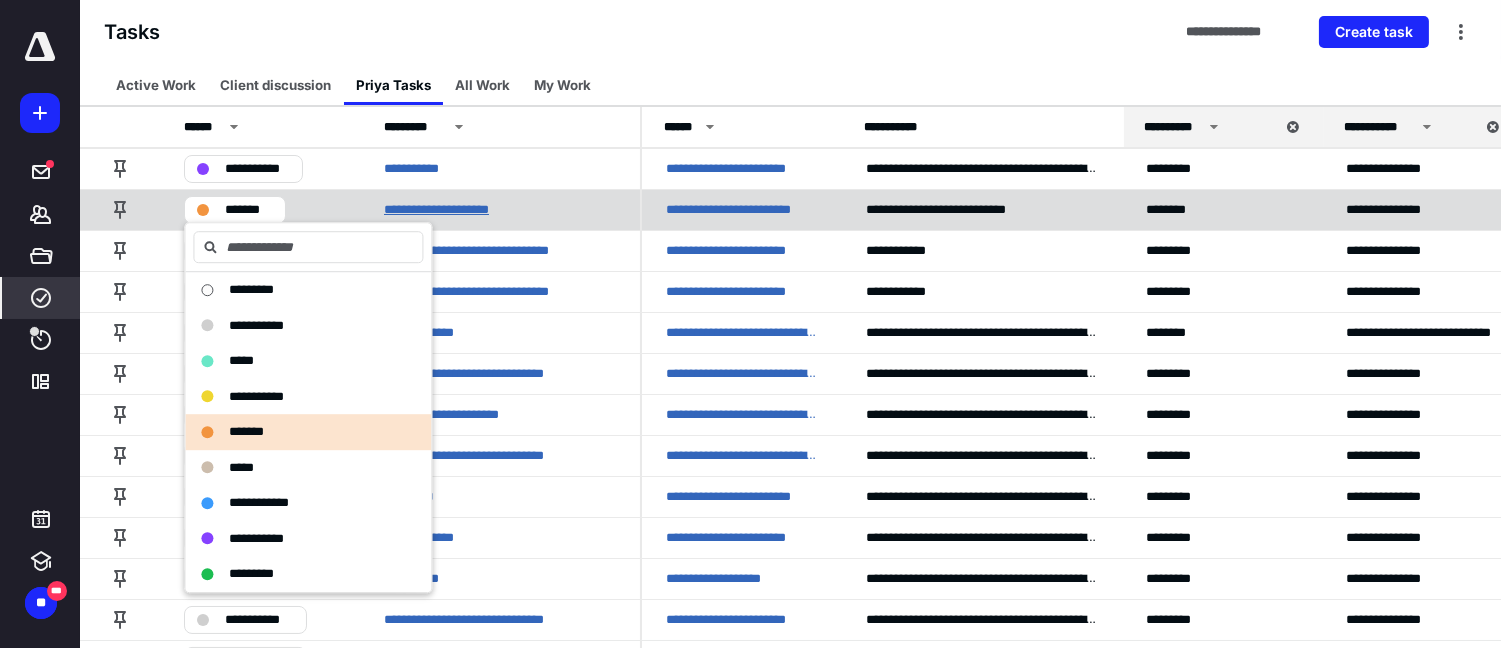 click on "**********" at bounding box center [453, 209] 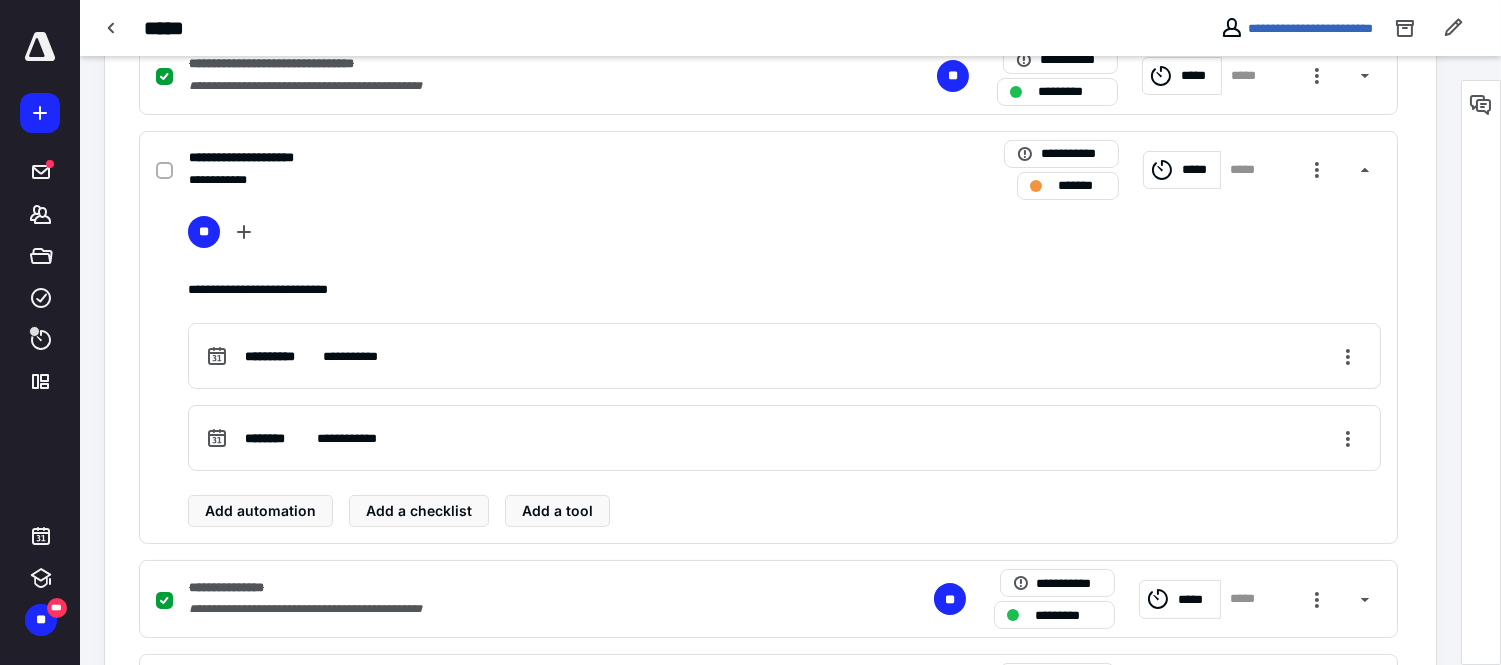 scroll, scrollTop: 418, scrollLeft: 0, axis: vertical 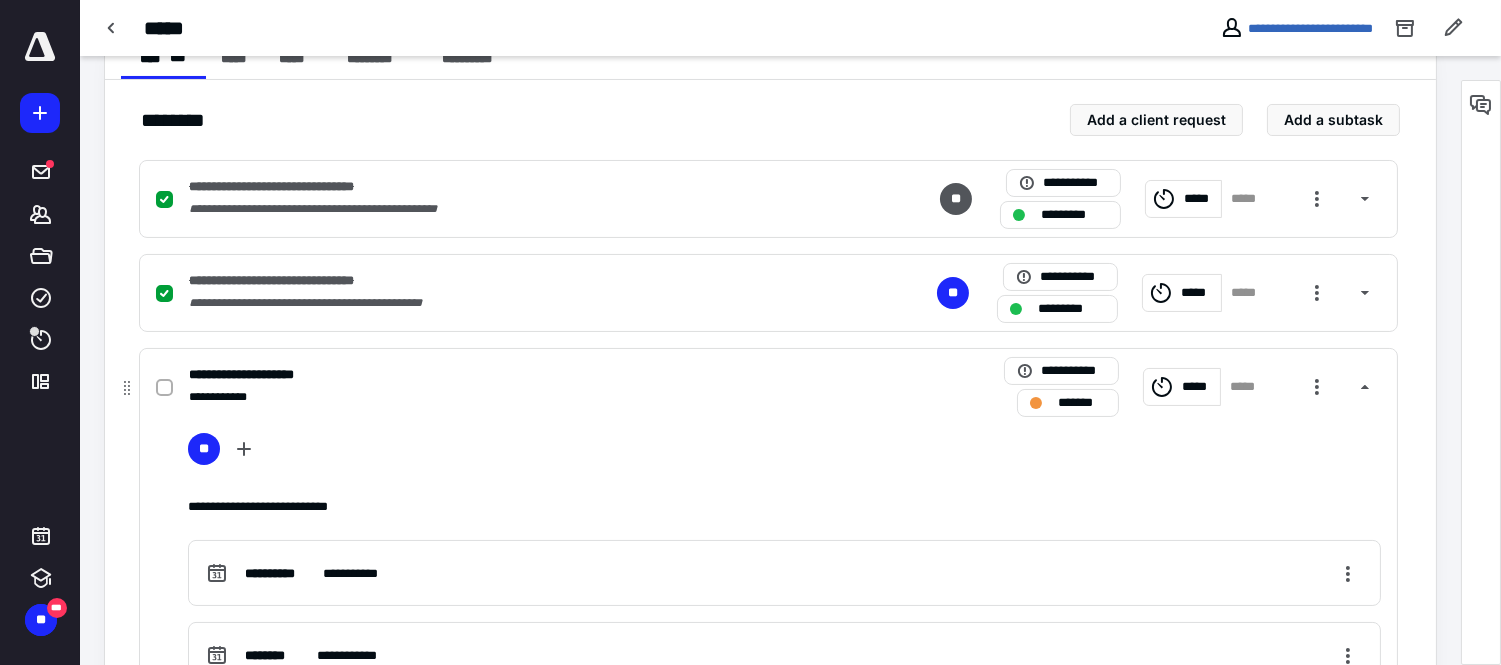 click 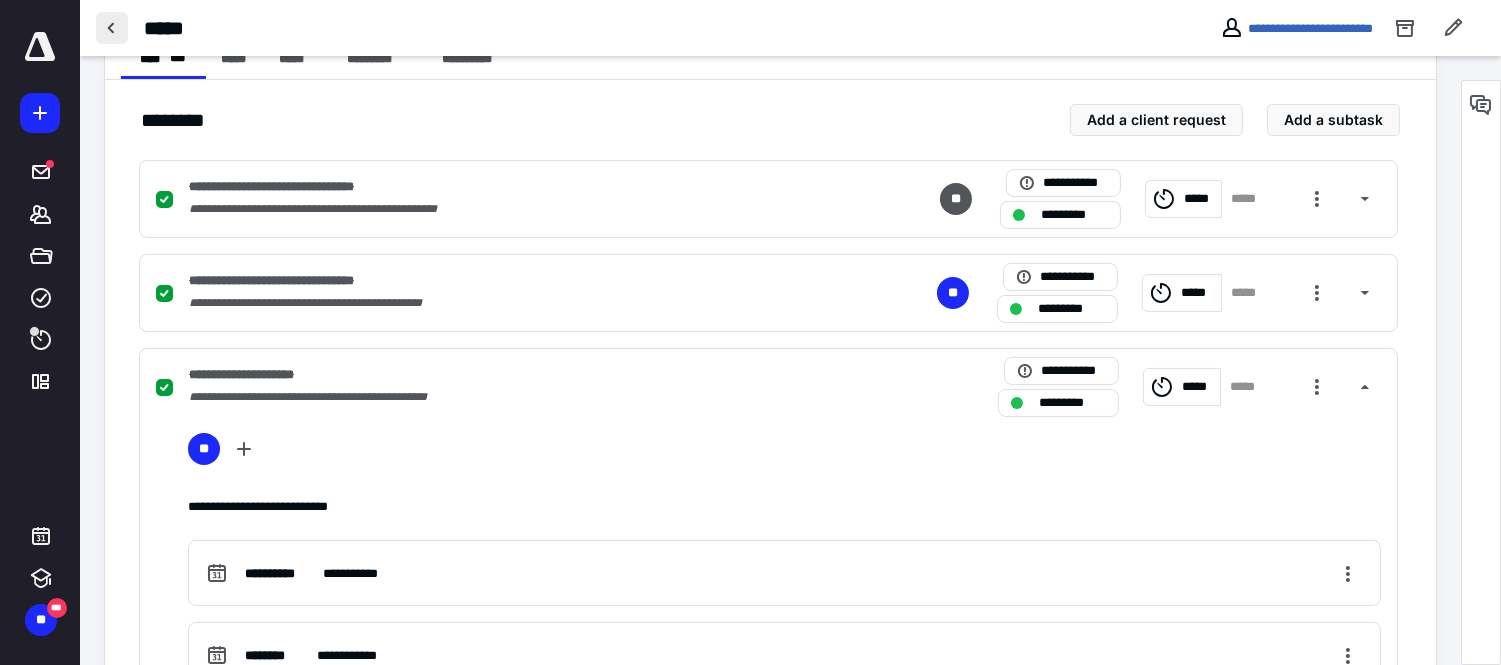 click at bounding box center (112, 28) 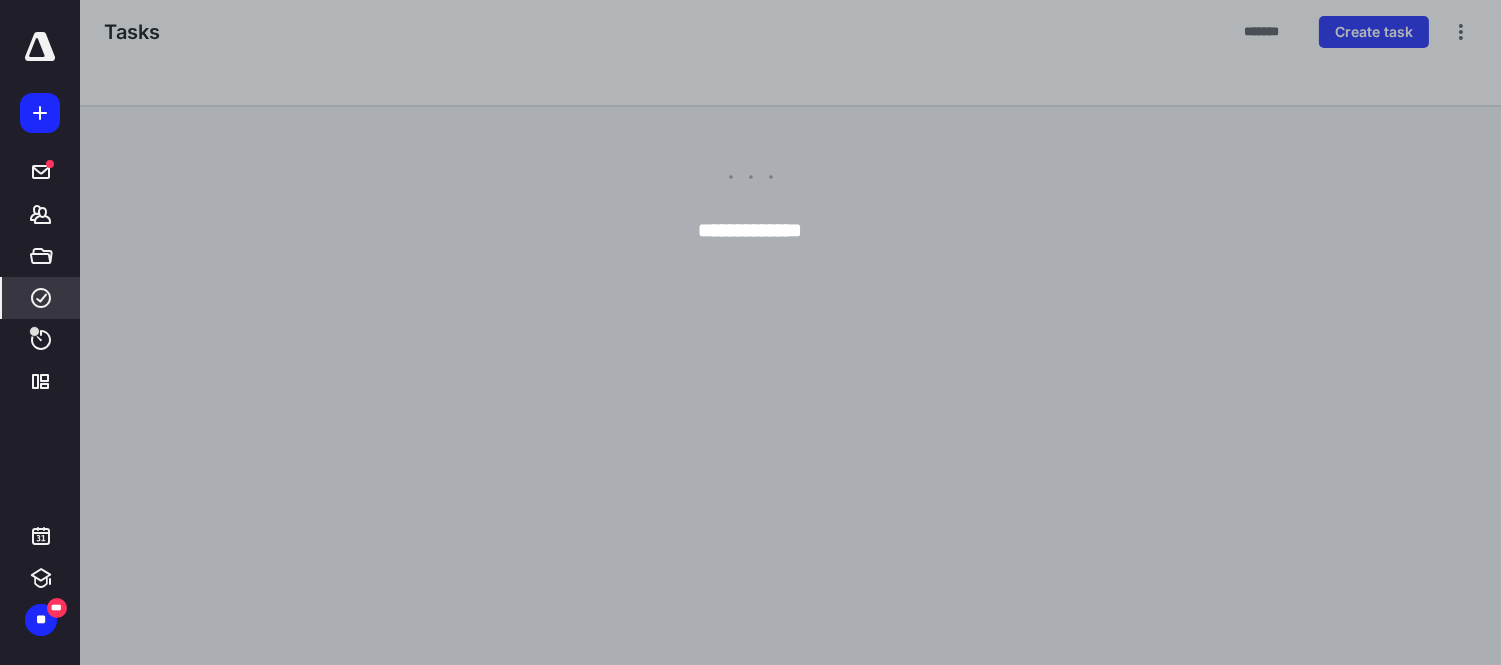 scroll, scrollTop: 0, scrollLeft: 0, axis: both 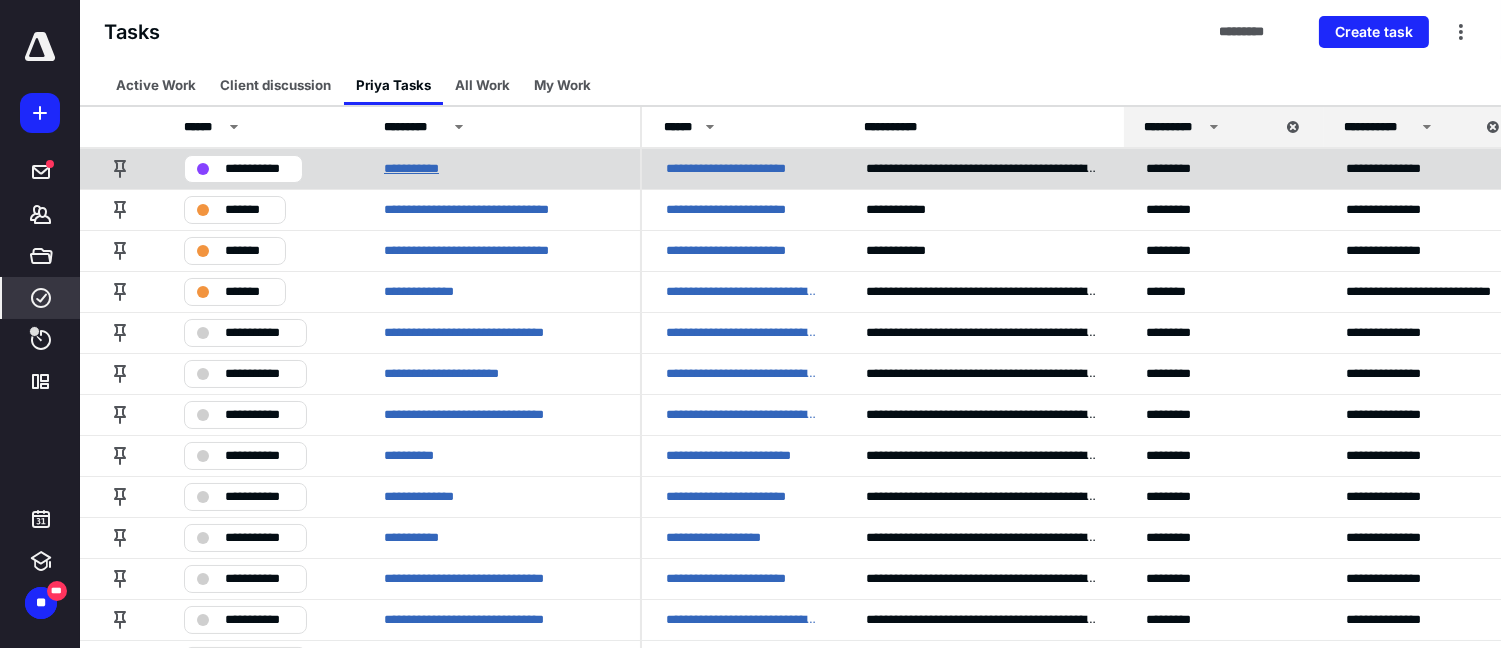 click on "**********" at bounding box center (422, 168) 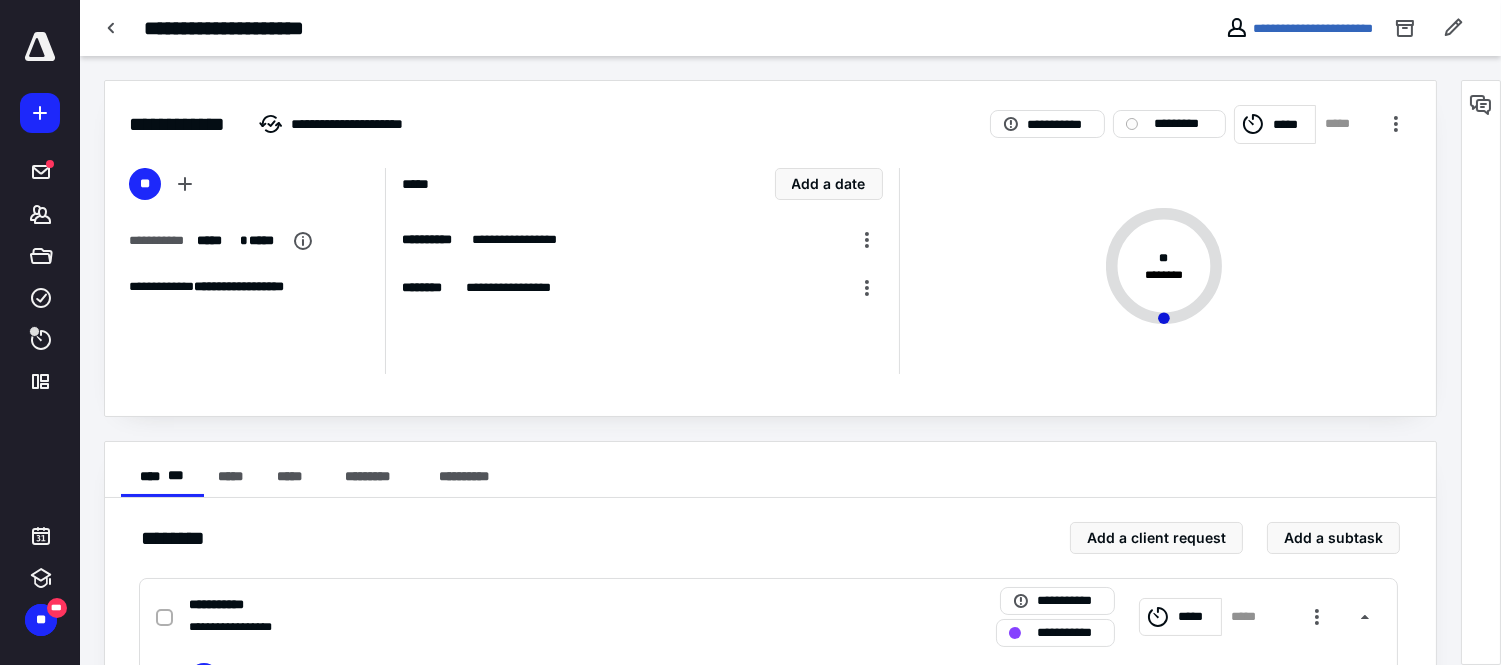 scroll, scrollTop: 333, scrollLeft: 0, axis: vertical 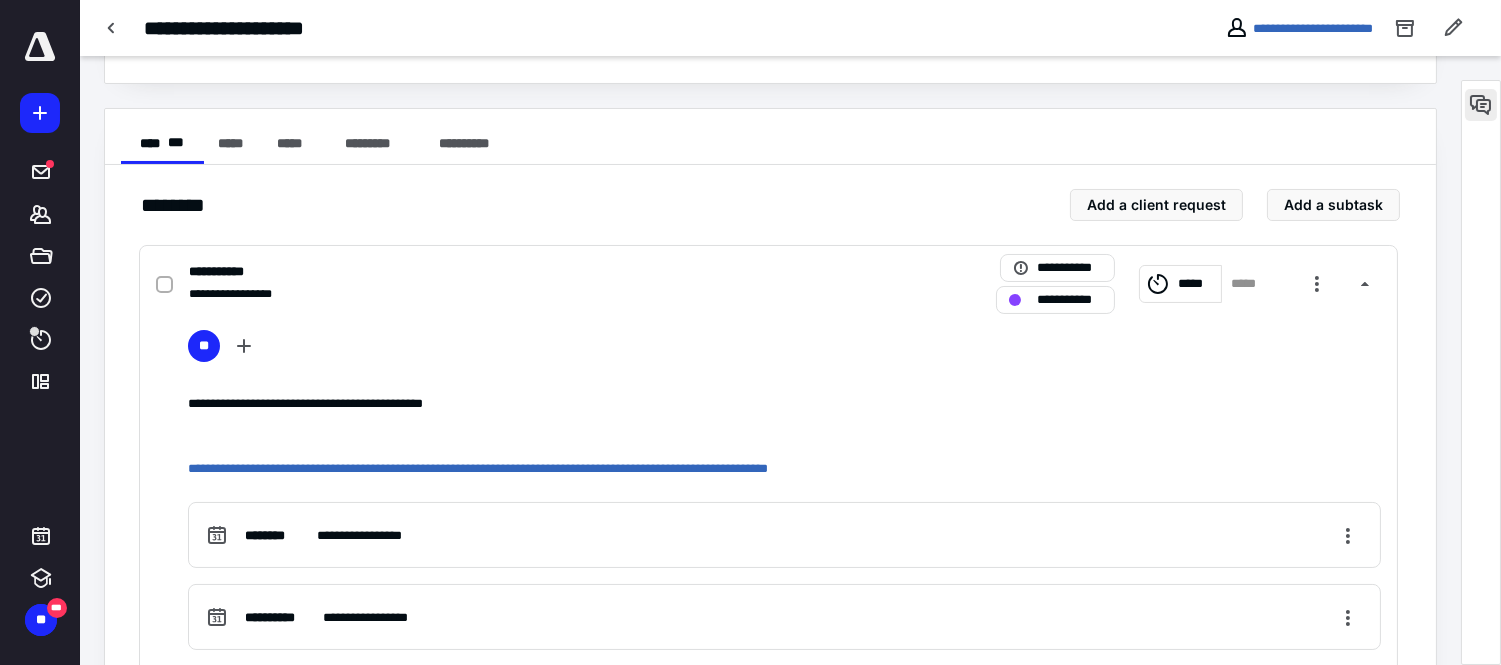 click at bounding box center [1481, 105] 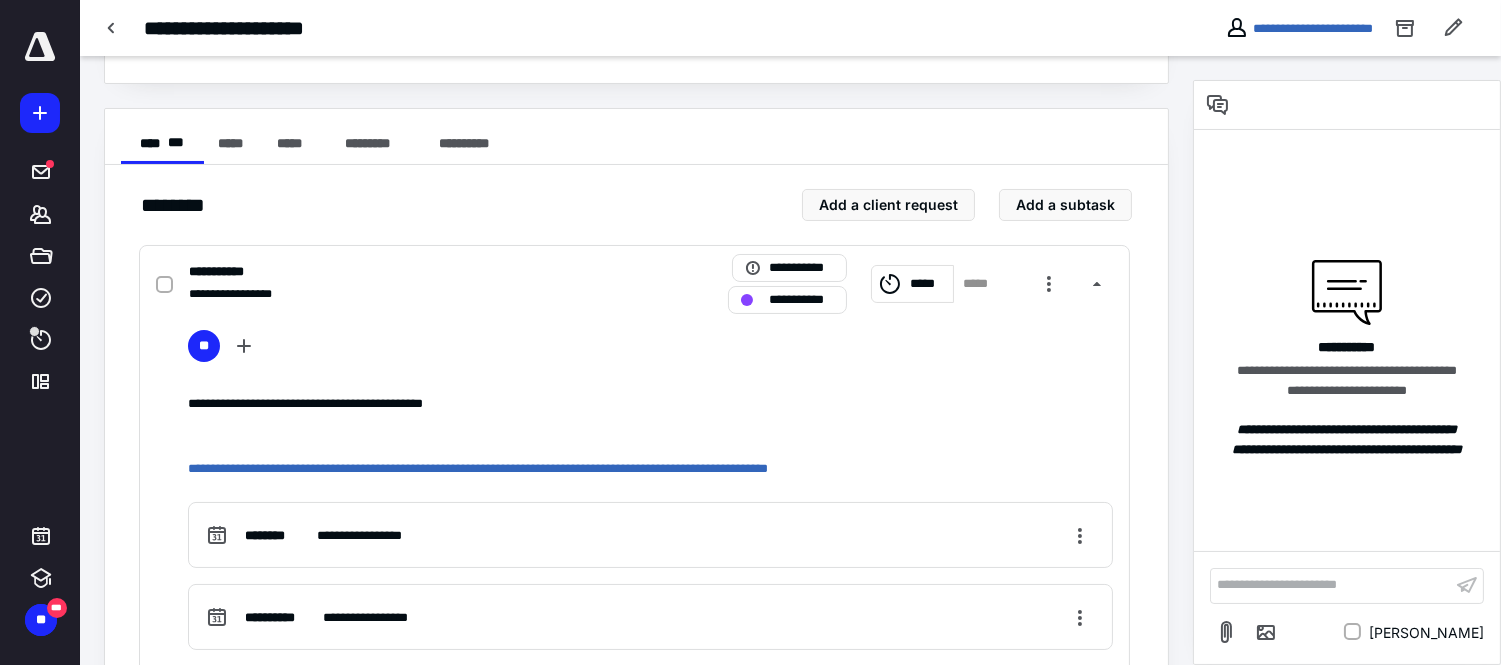 type 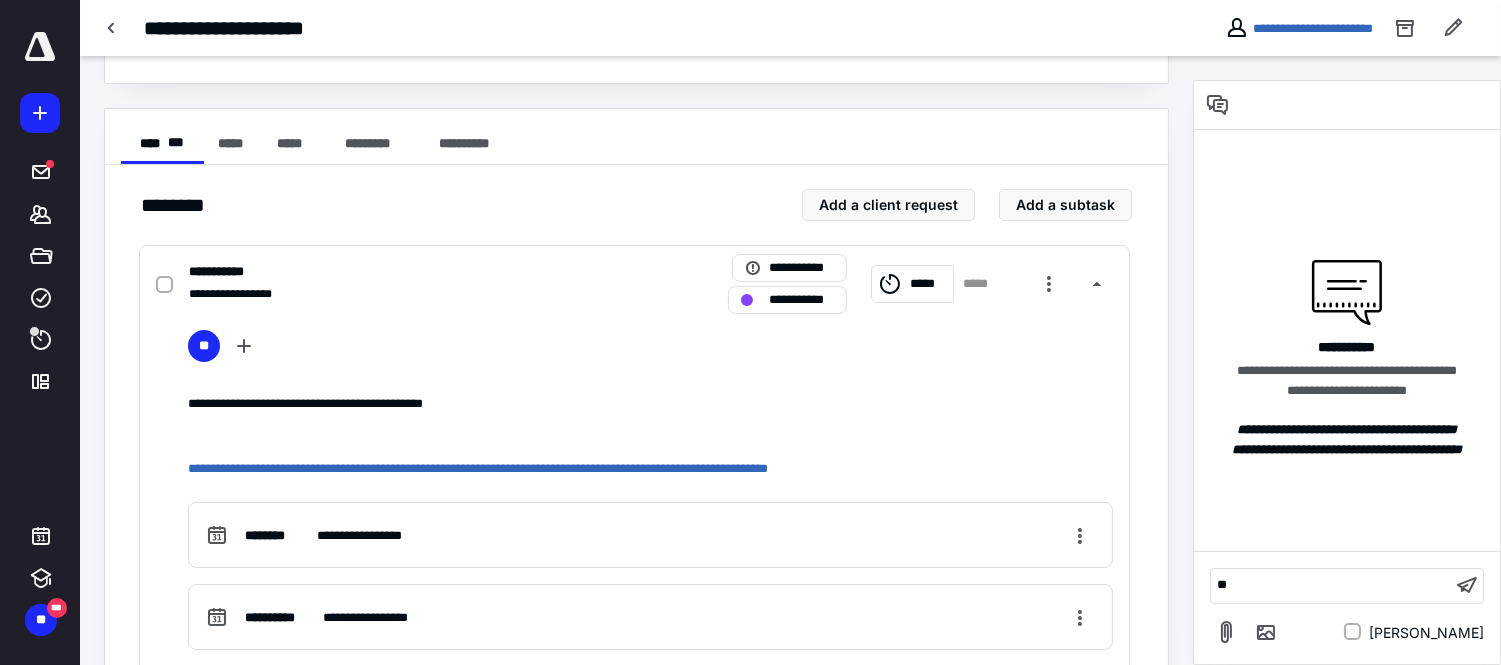 scroll, scrollTop: 440, scrollLeft: 0, axis: vertical 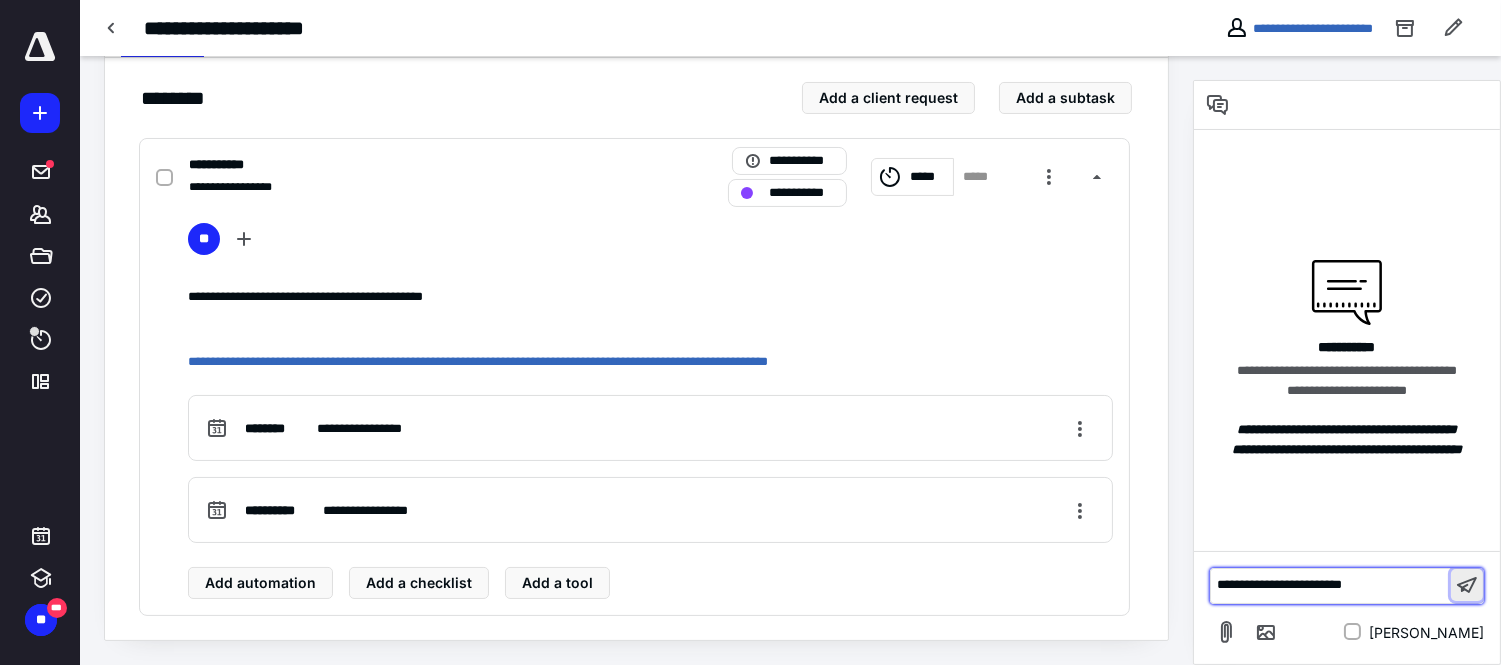 click at bounding box center [1467, 585] 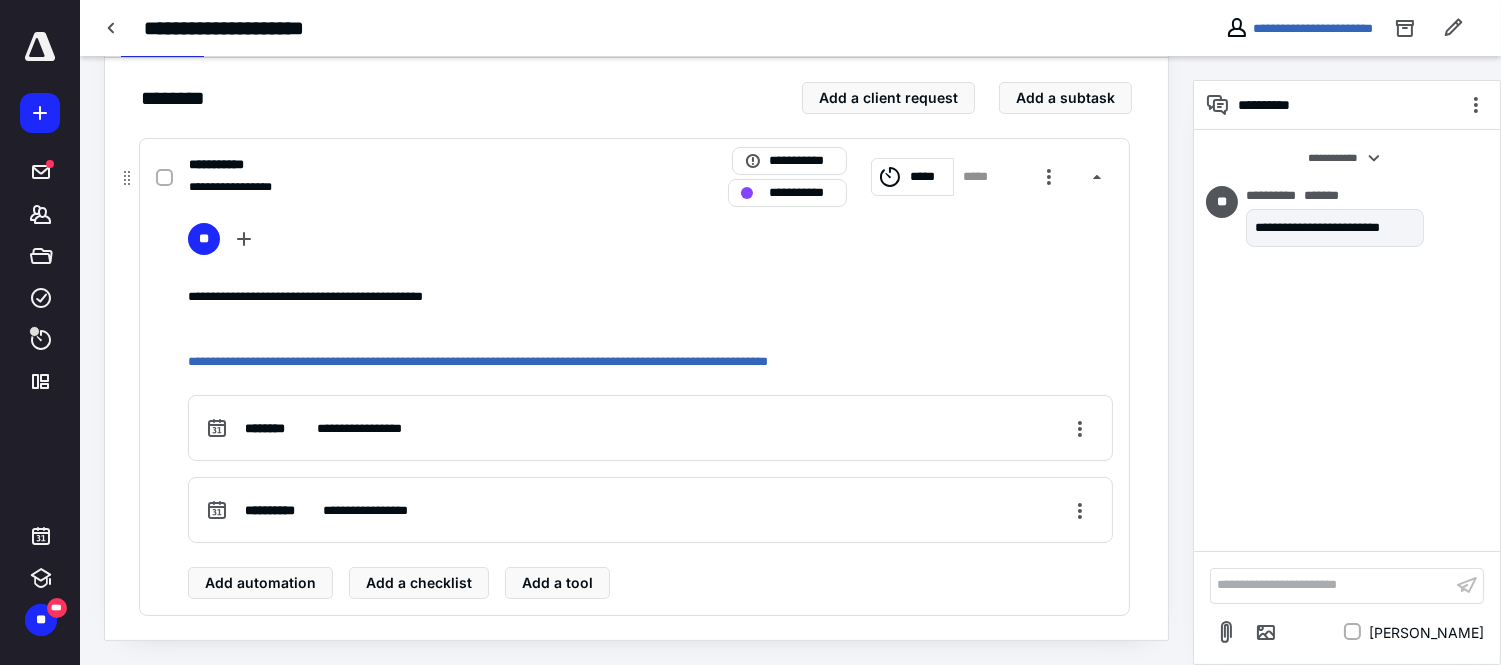 click 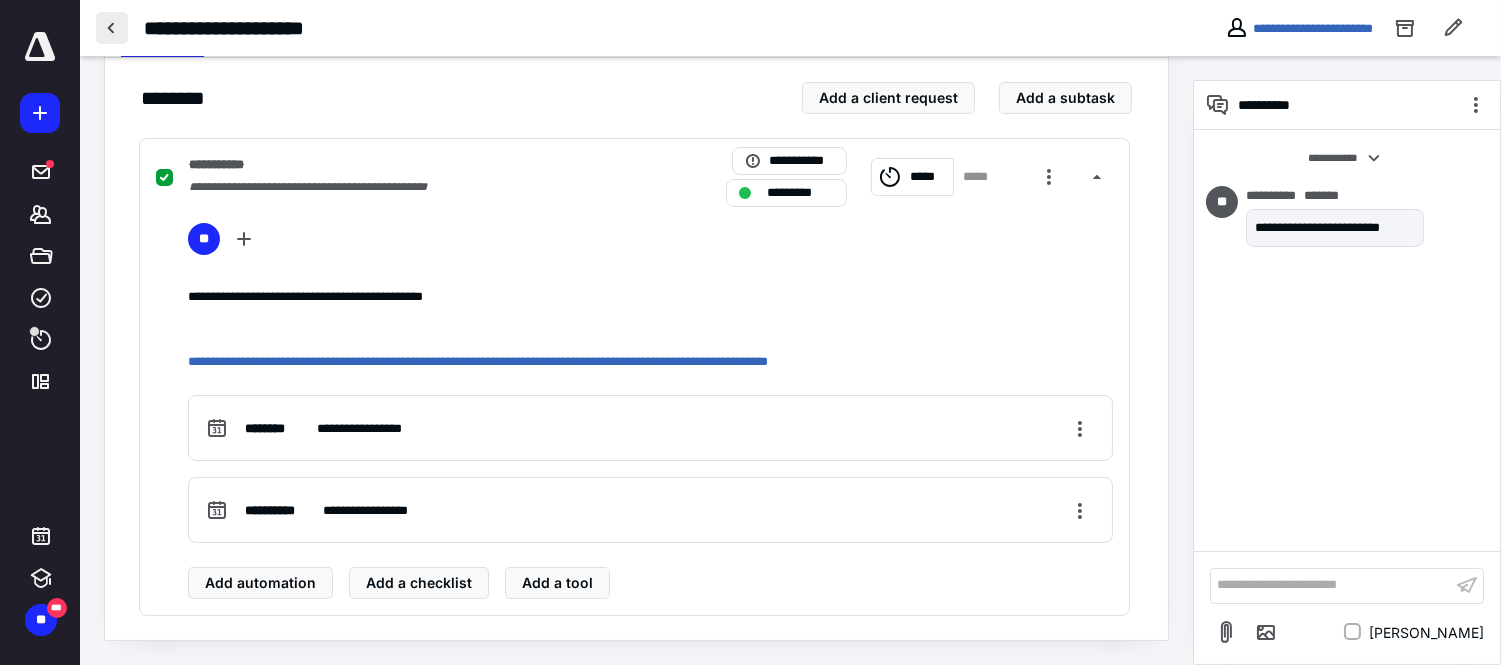 click at bounding box center [112, 28] 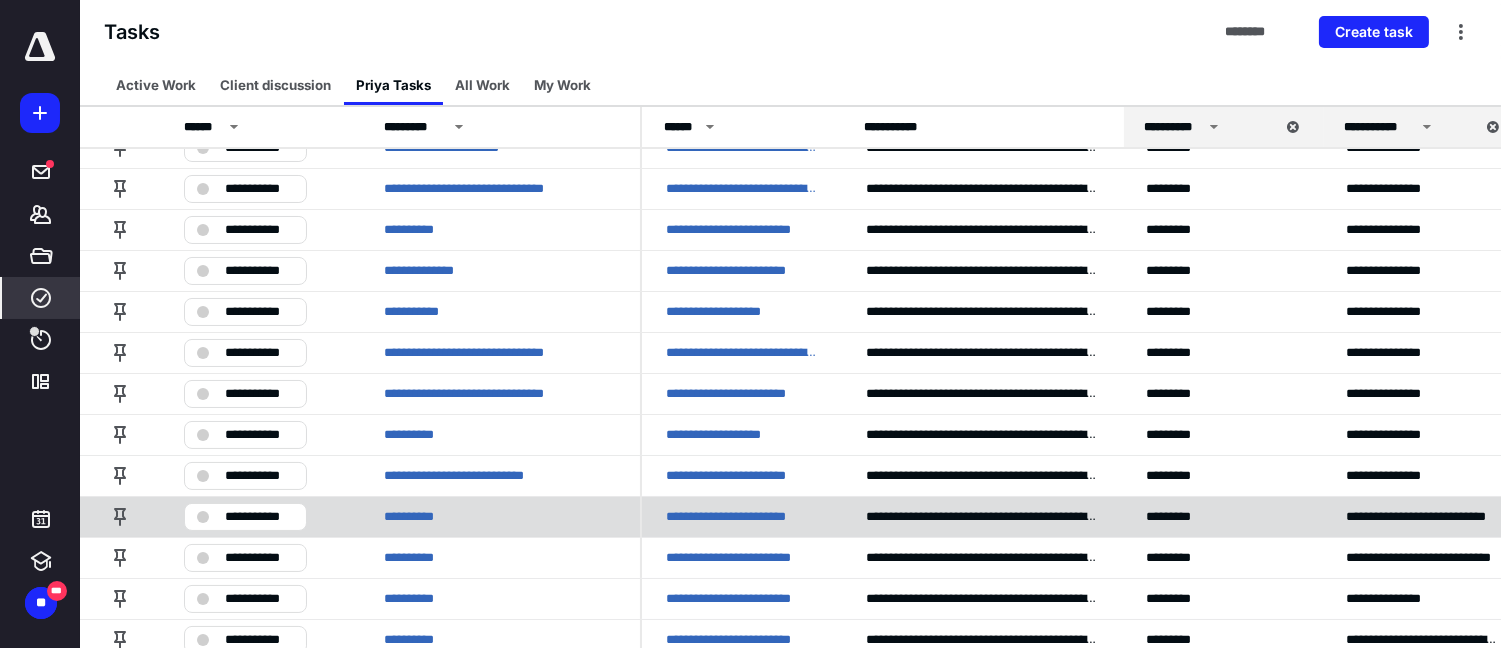 scroll, scrollTop: 0, scrollLeft: 0, axis: both 